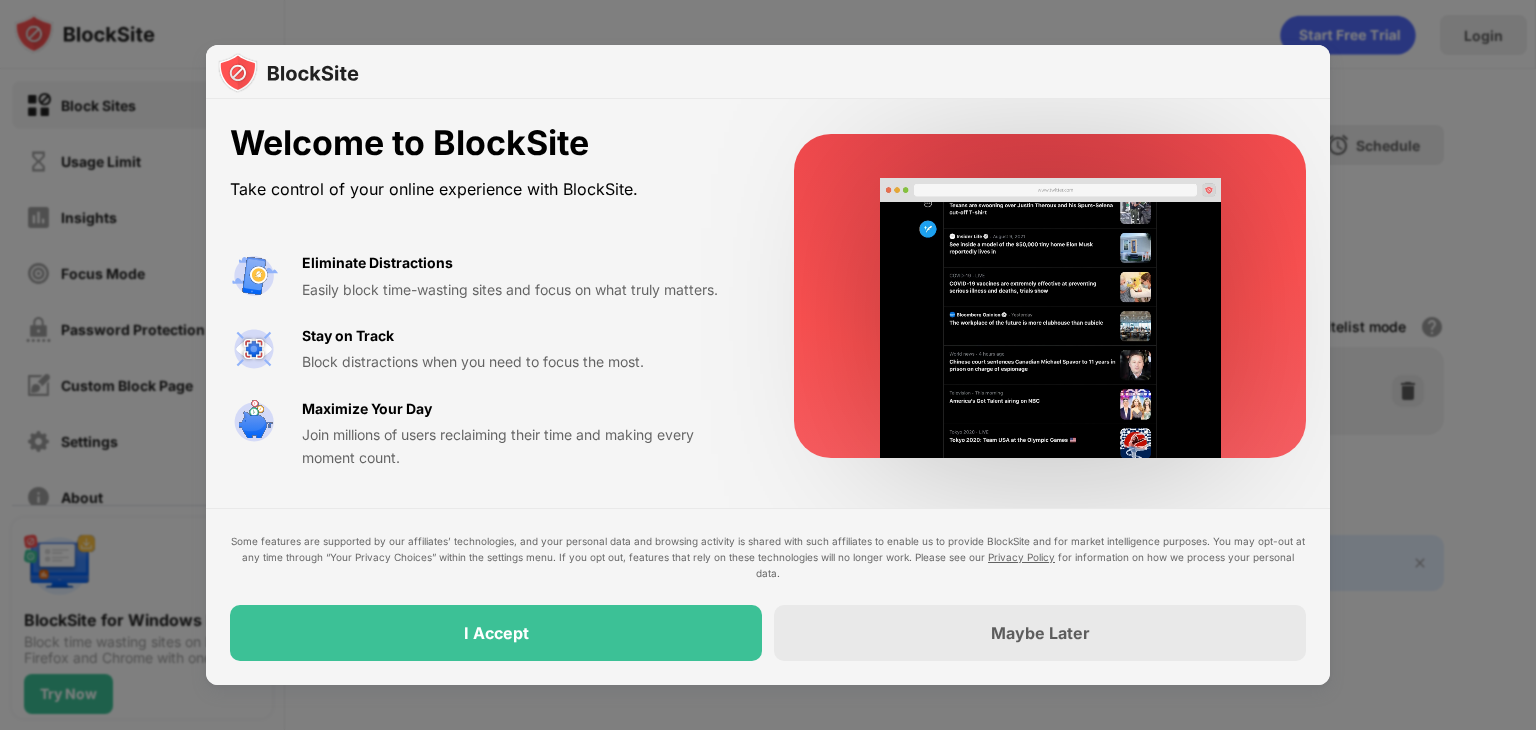 scroll, scrollTop: 0, scrollLeft: 0, axis: both 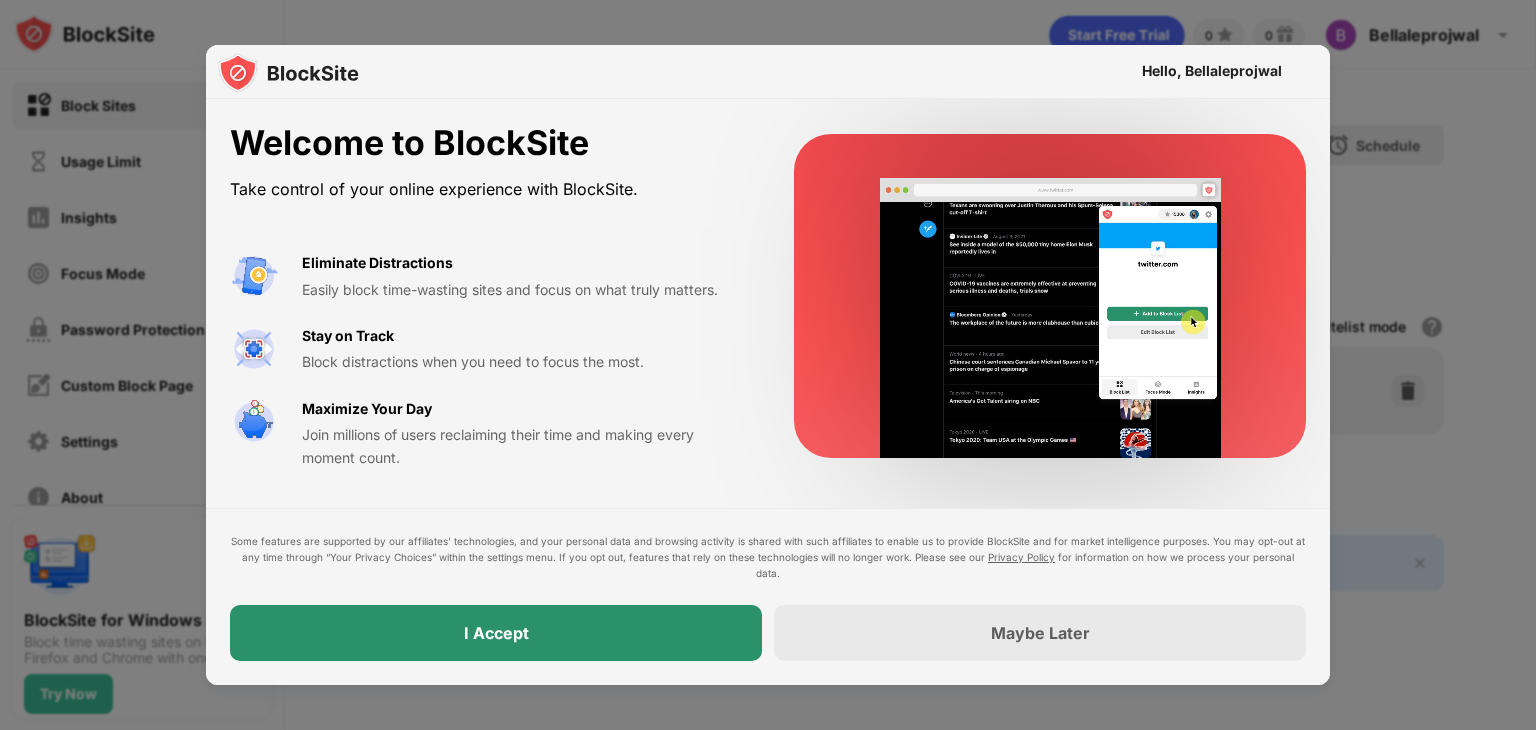 click on "I Accept" at bounding box center [496, 633] 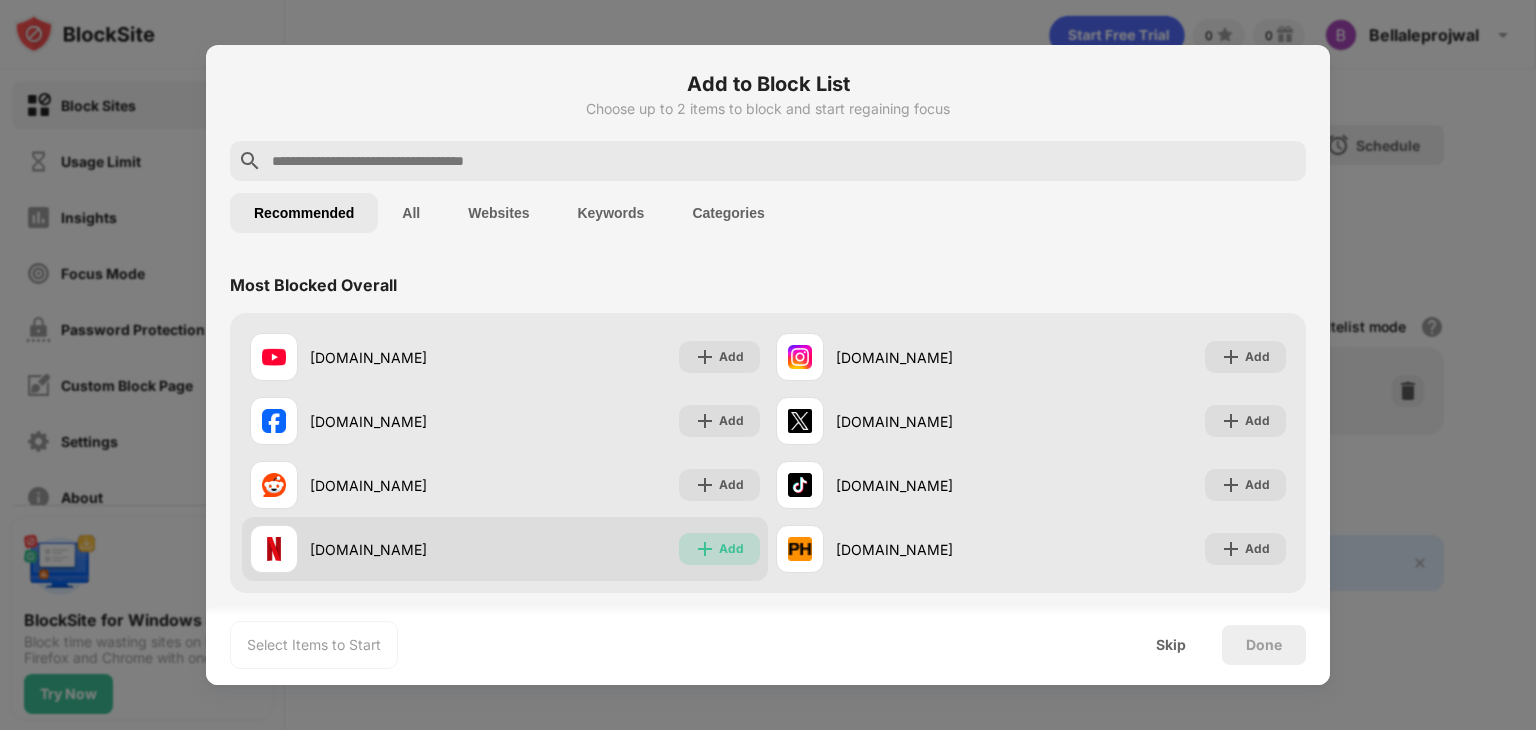 click on "Add" at bounding box center [731, 549] 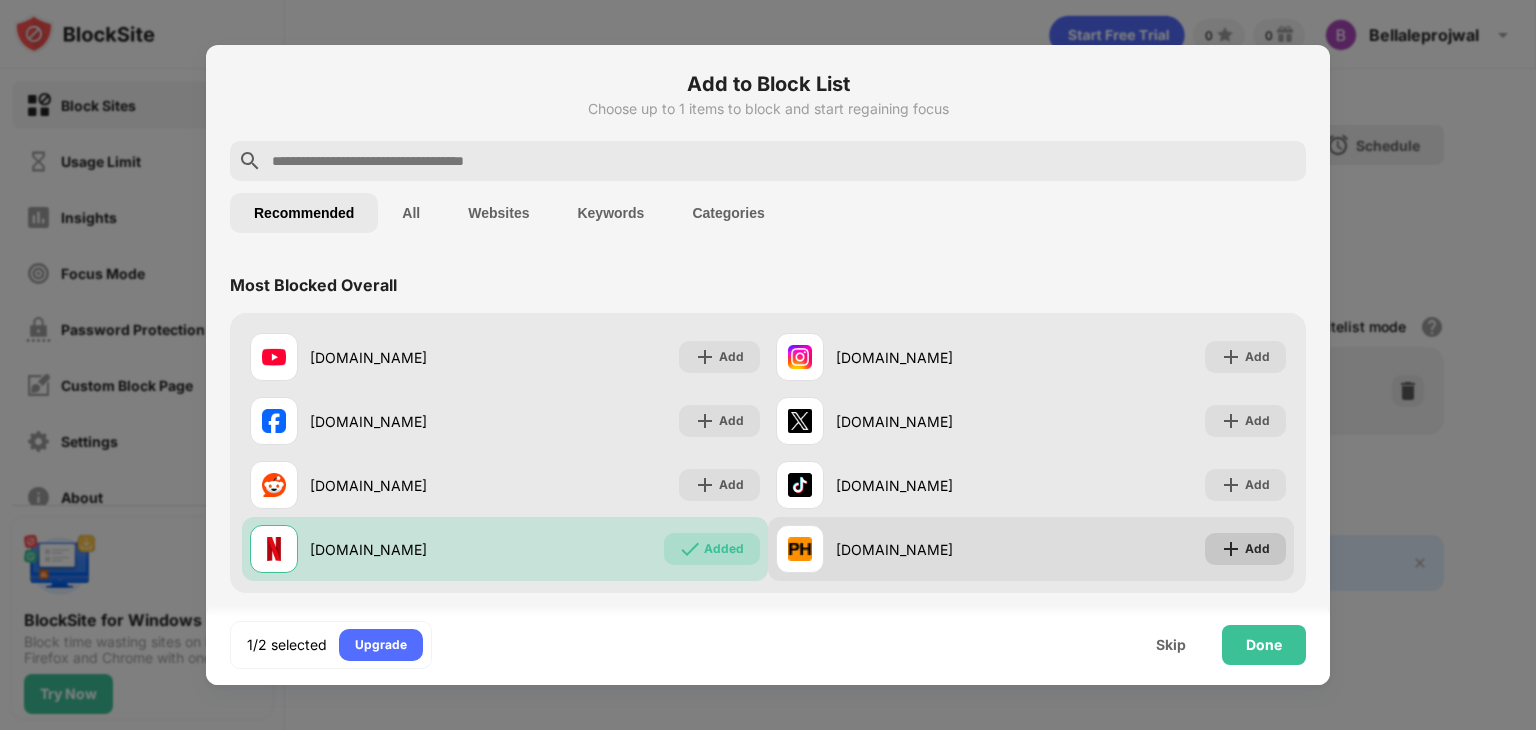 click on "Add" at bounding box center (1245, 549) 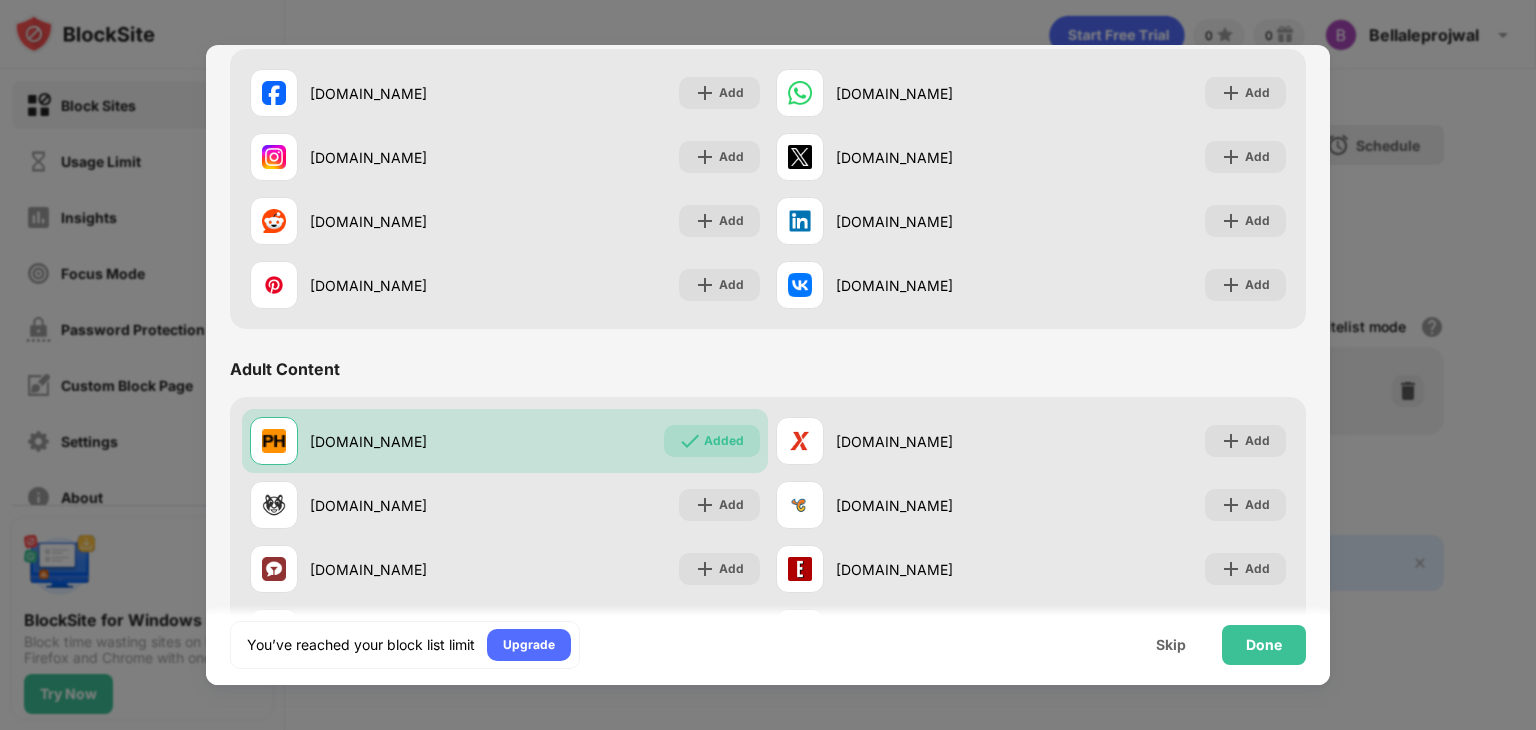 scroll, scrollTop: 616, scrollLeft: 0, axis: vertical 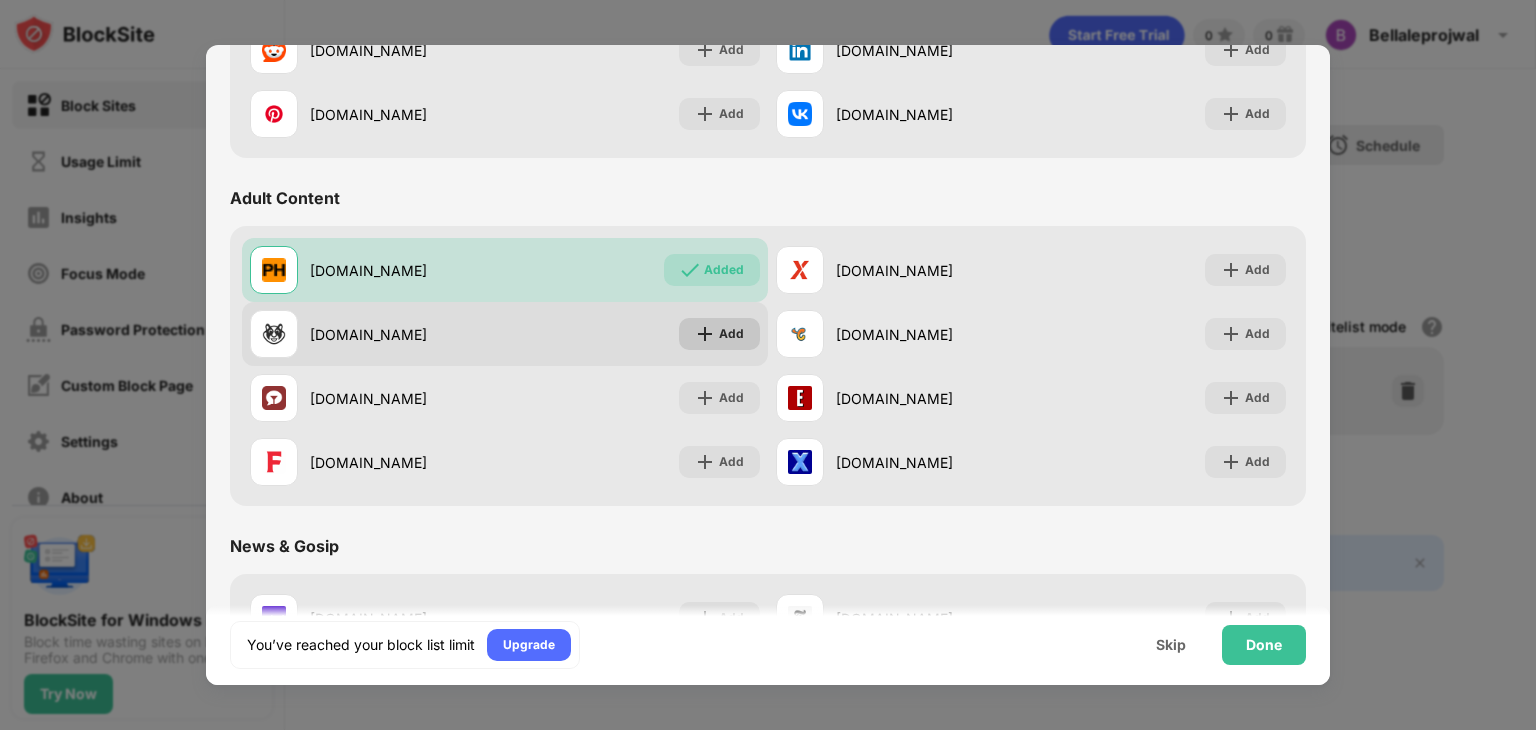 click at bounding box center (705, 334) 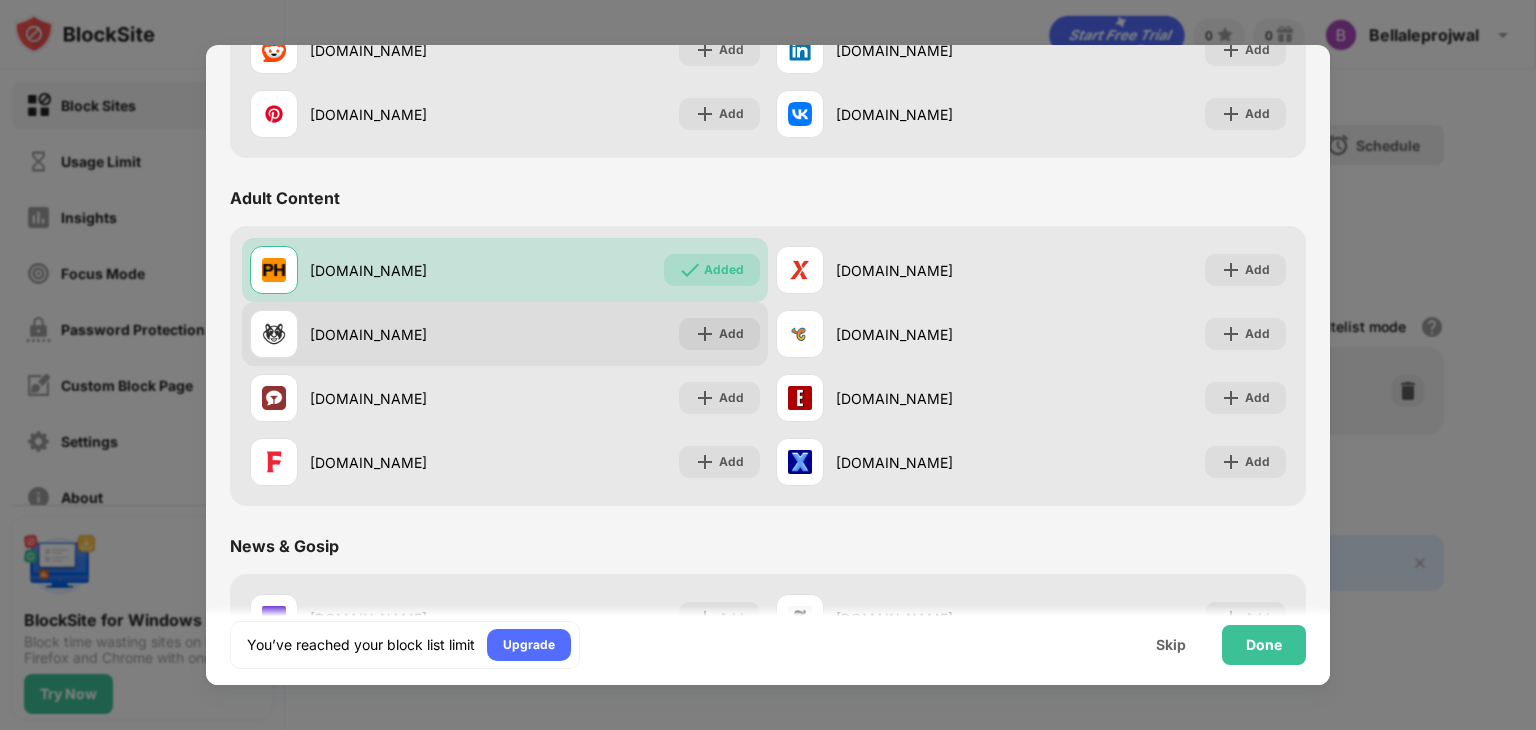 click on "[DOMAIN_NAME] Add" at bounding box center (505, 334) 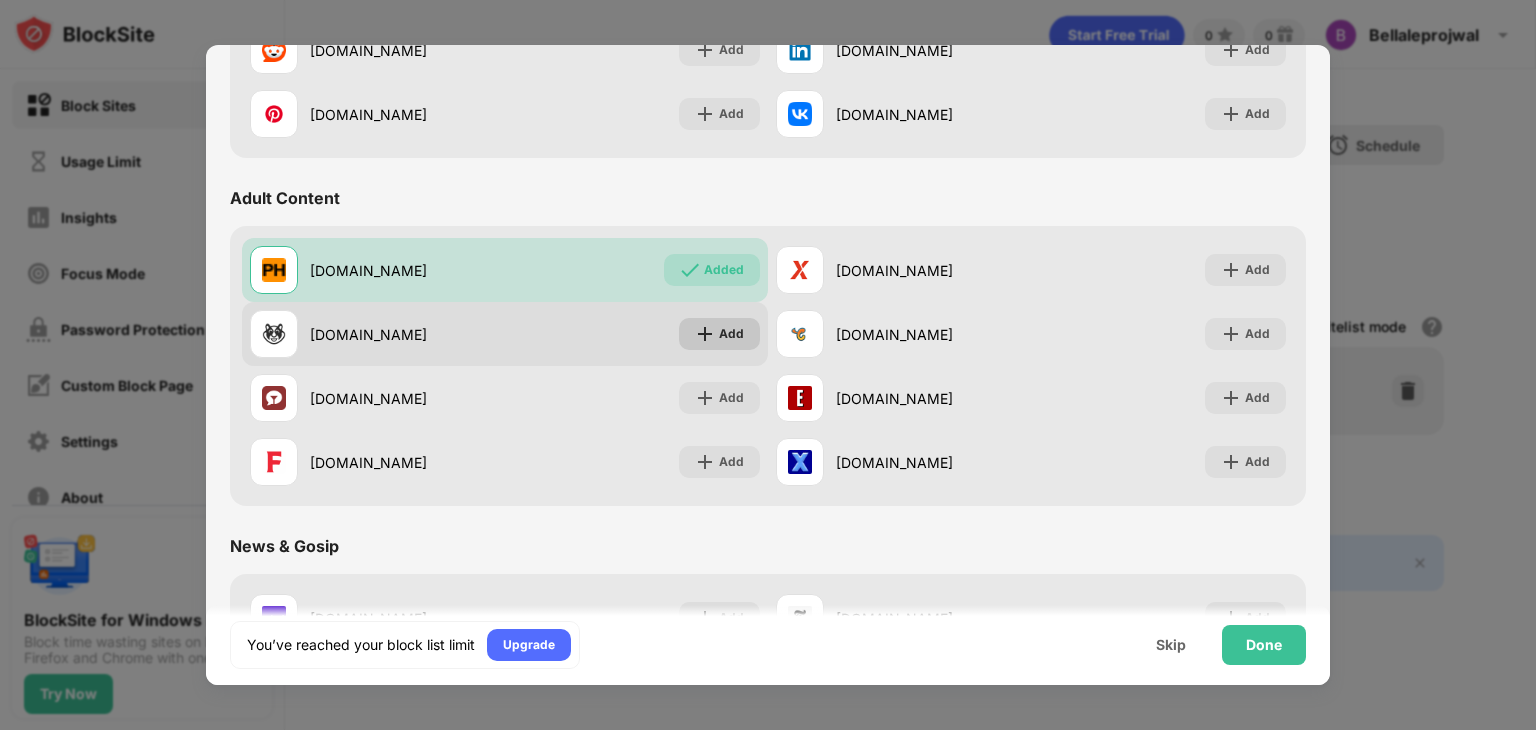 click on "Add" at bounding box center (719, 334) 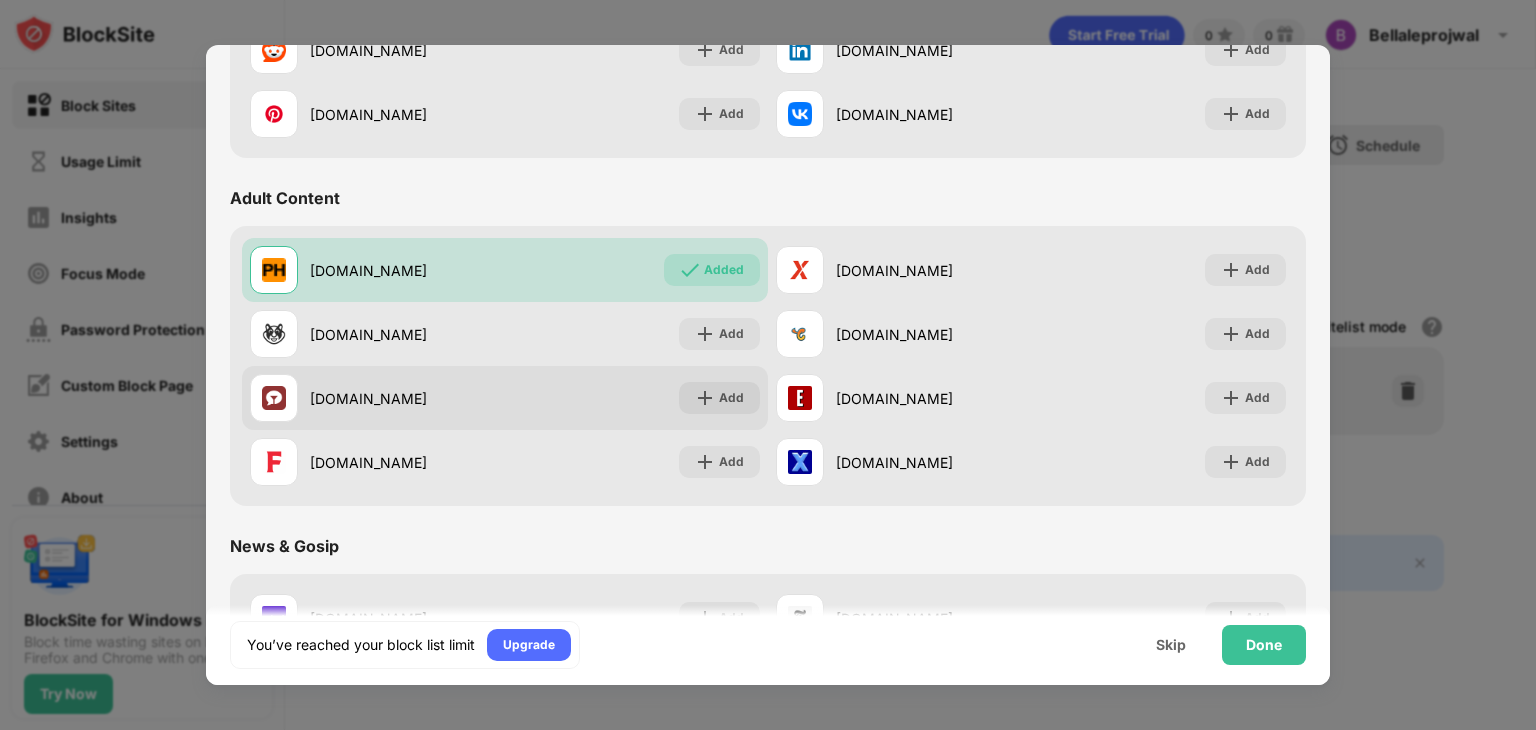 click on "[DOMAIN_NAME] Add" at bounding box center (505, 398) 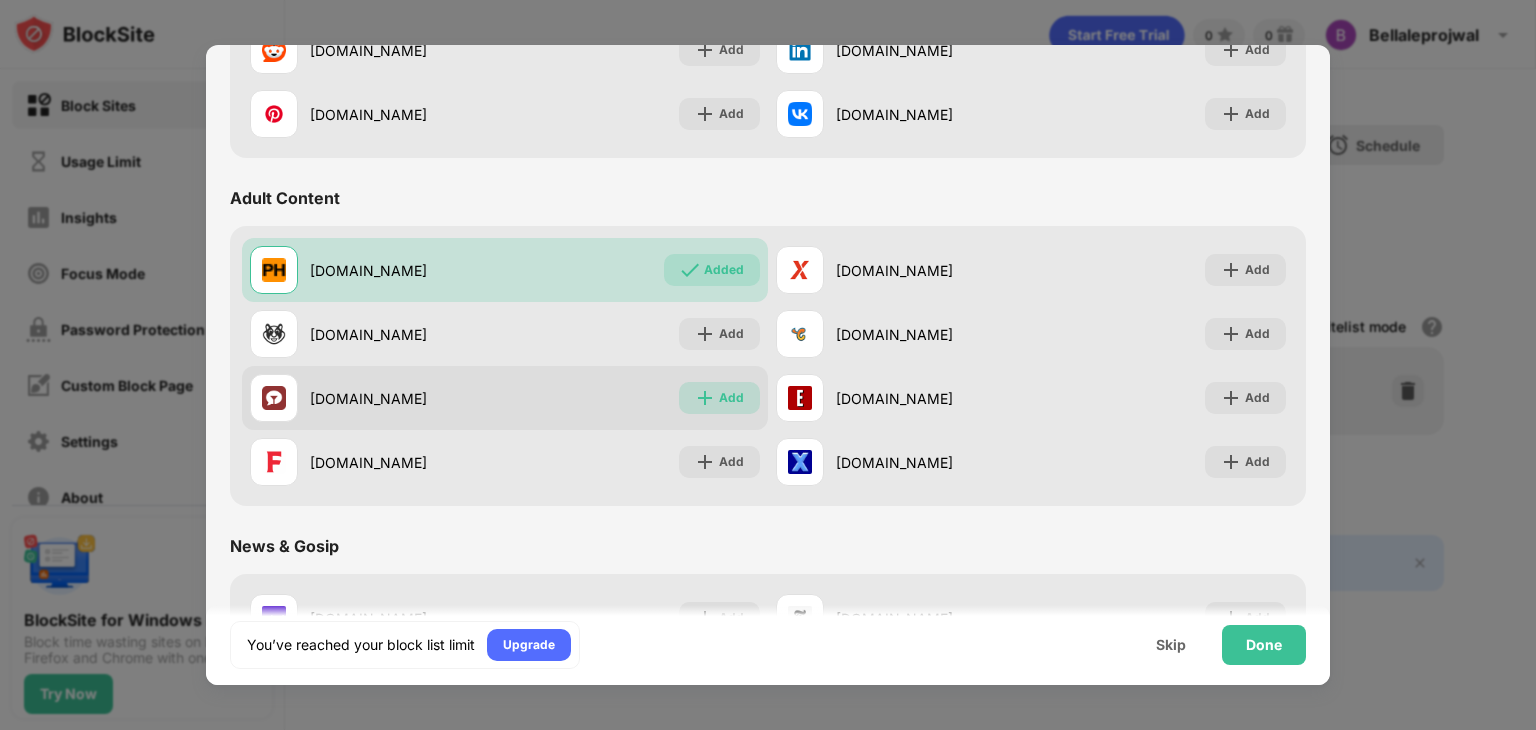 click on "Add" at bounding box center (719, 398) 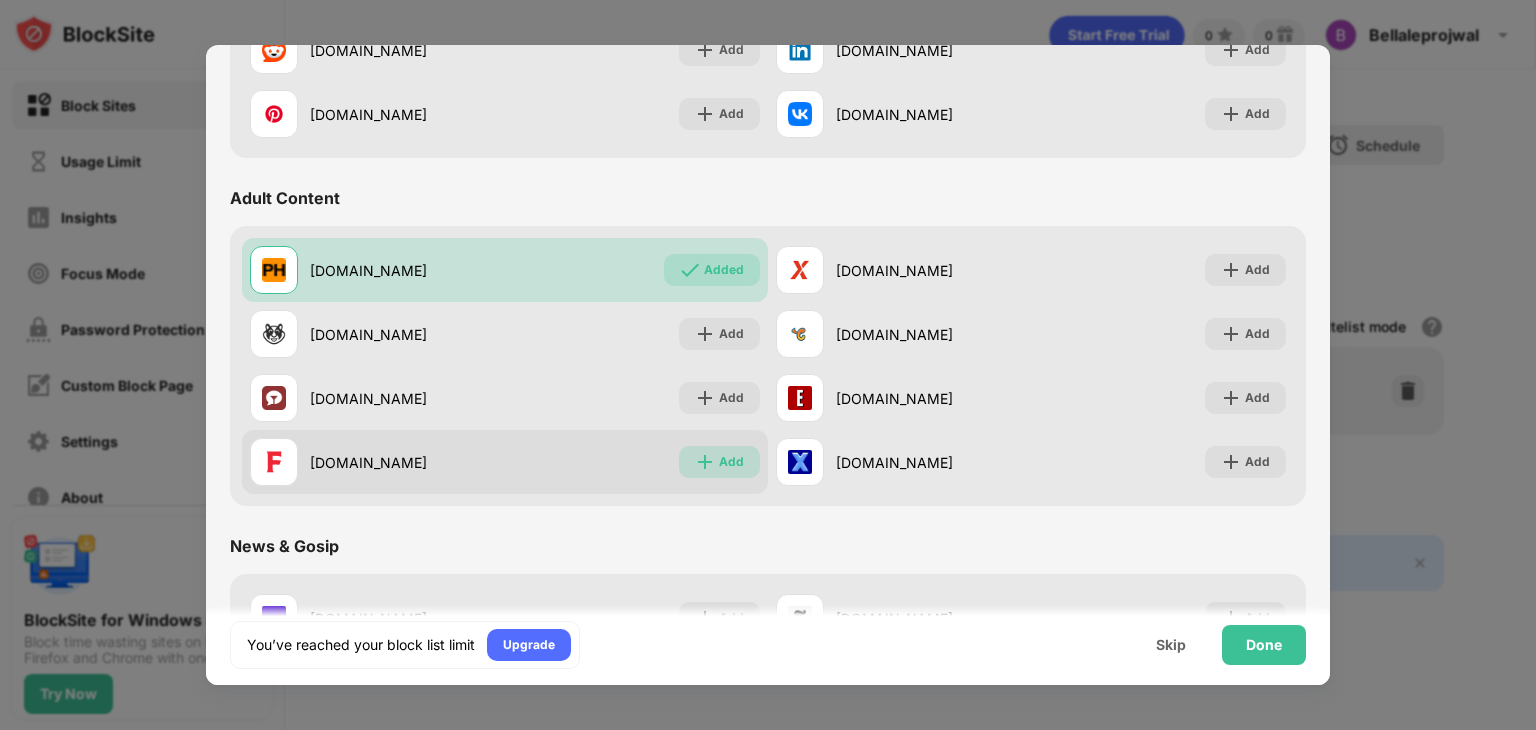 click on "Add" at bounding box center (719, 462) 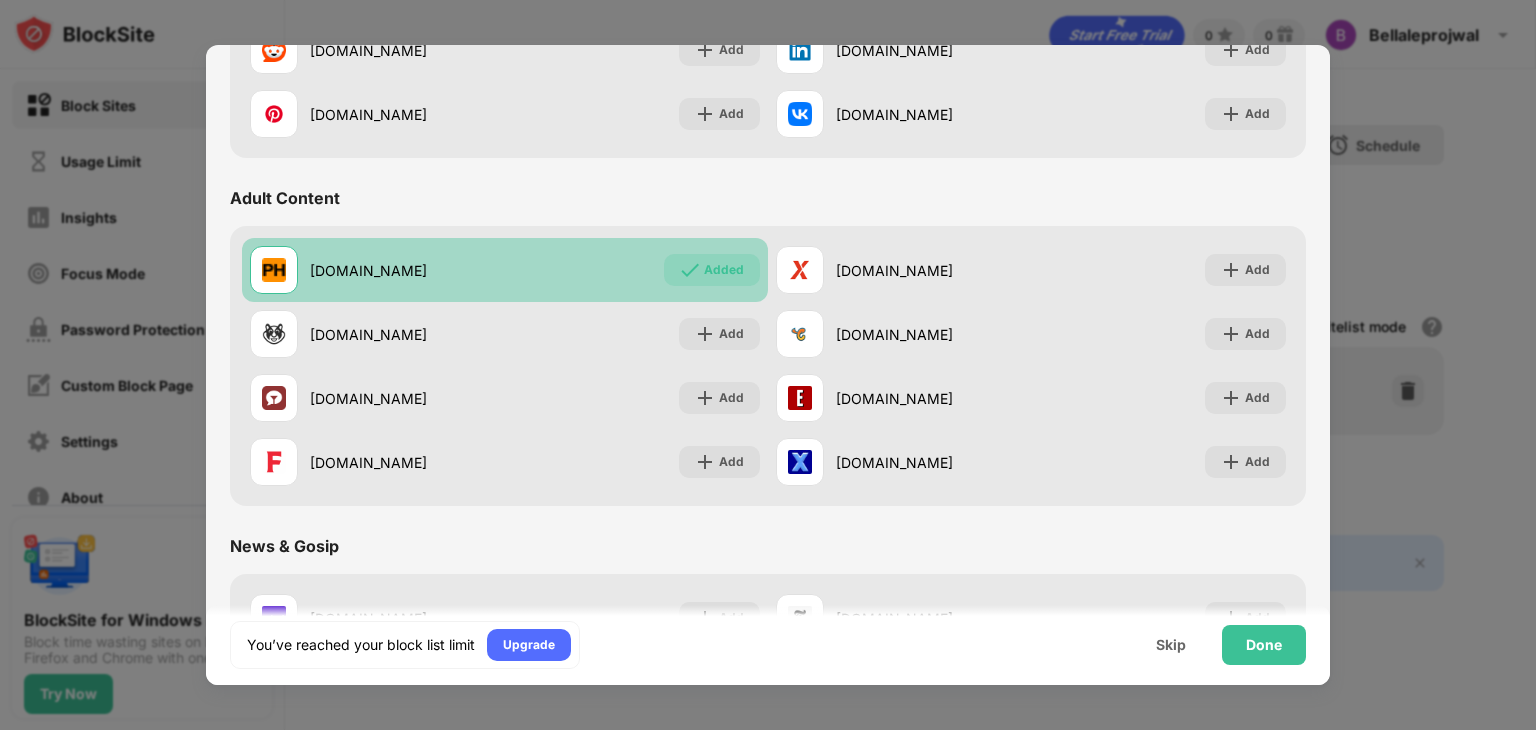 click on "Added" at bounding box center (712, 270) 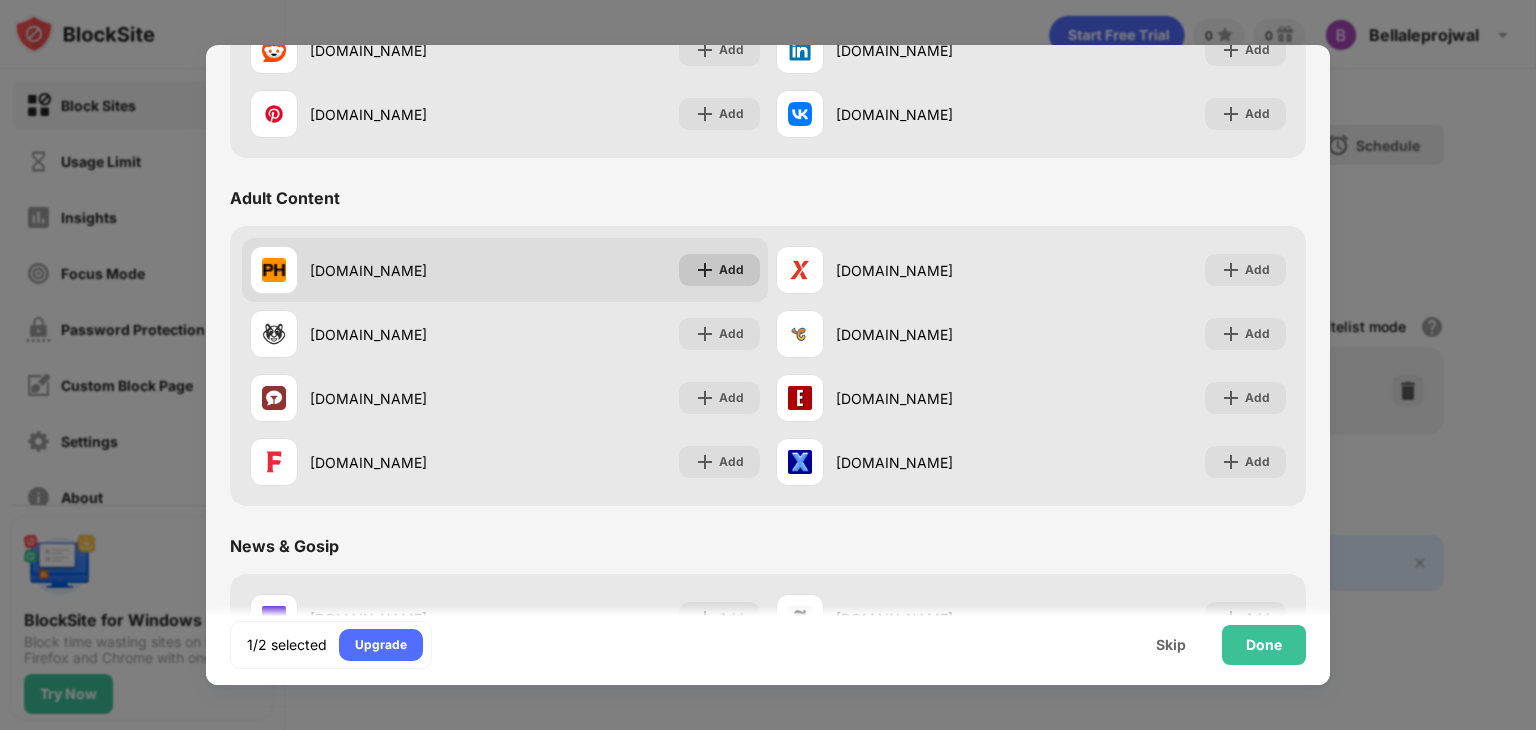 click at bounding box center [705, 270] 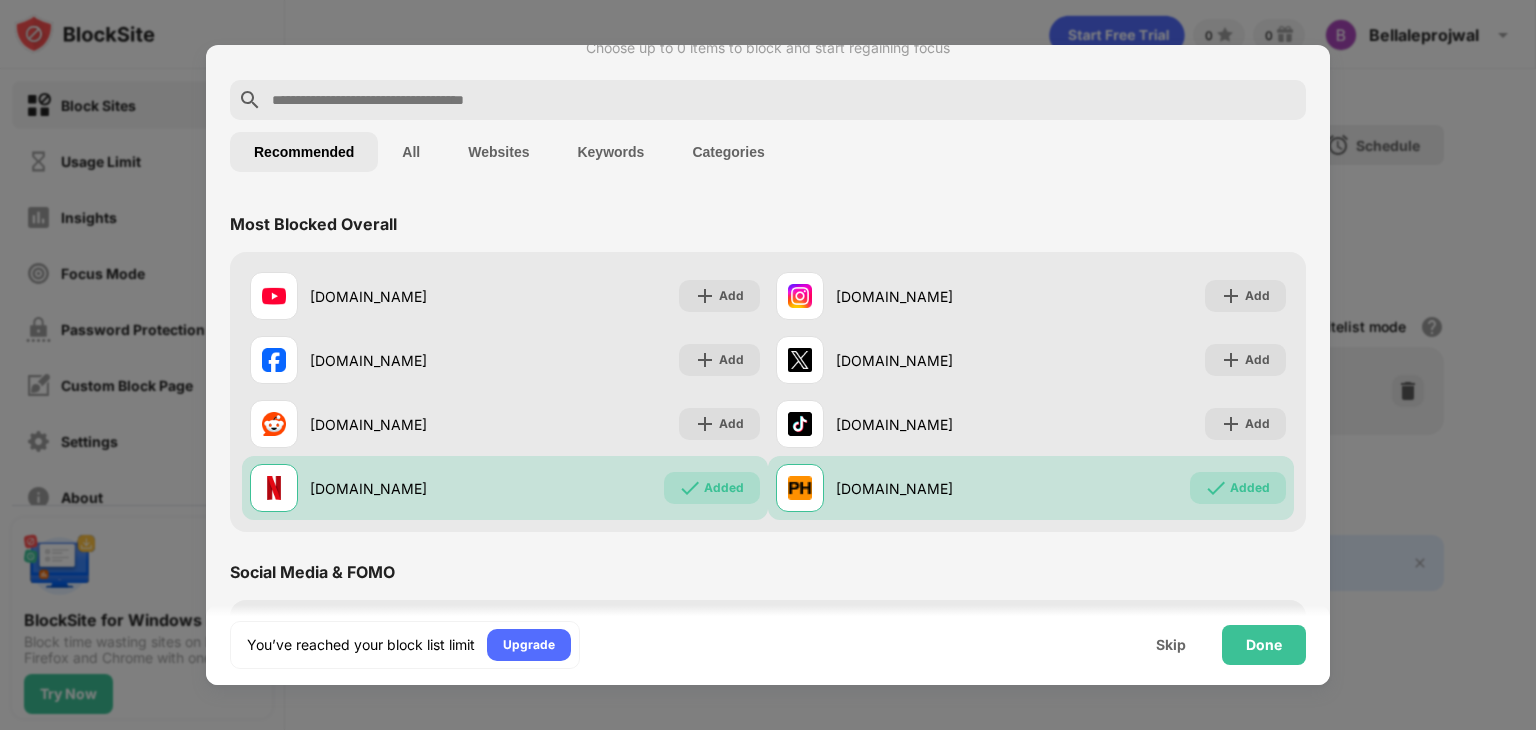 scroll, scrollTop: 47, scrollLeft: 0, axis: vertical 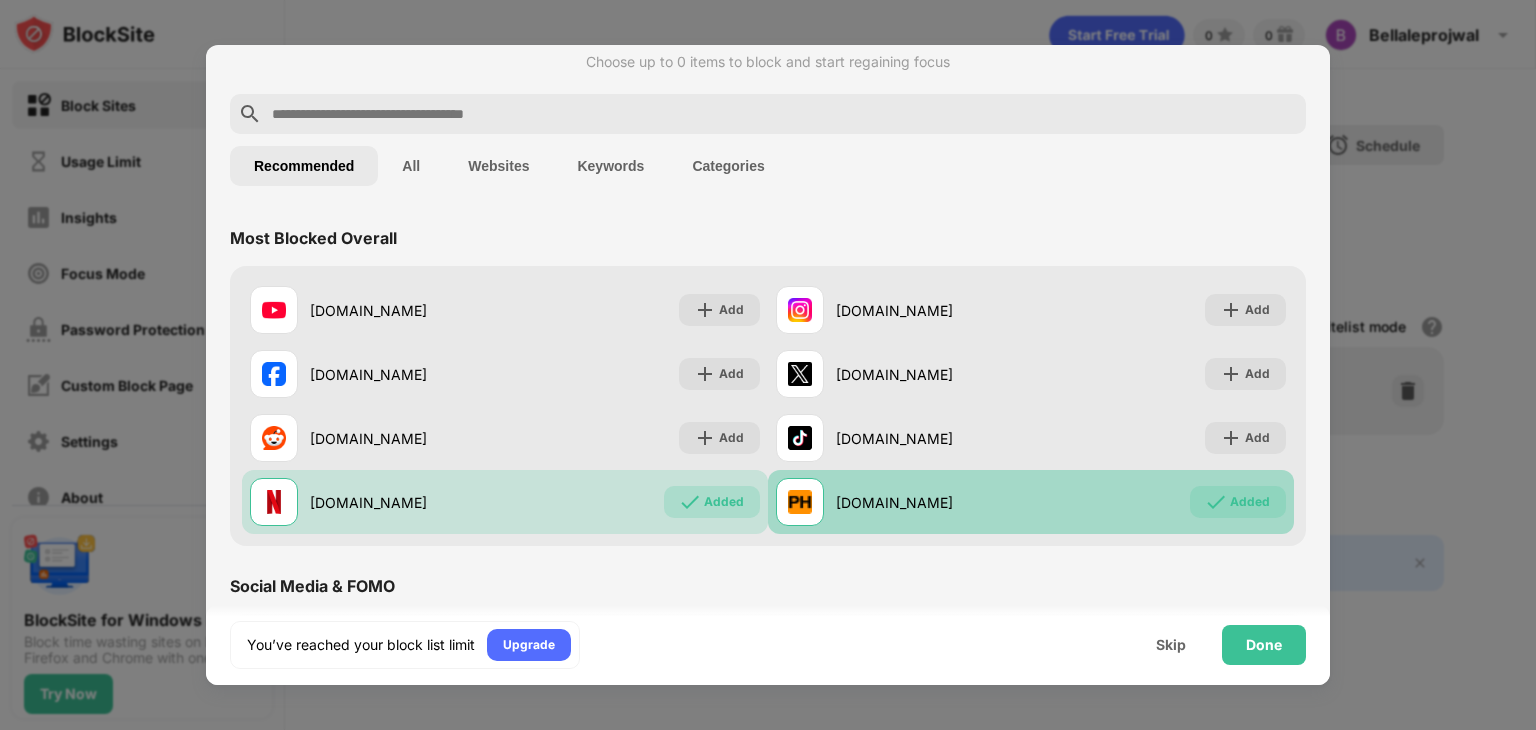 click on "[DOMAIN_NAME] Added" at bounding box center (1031, 502) 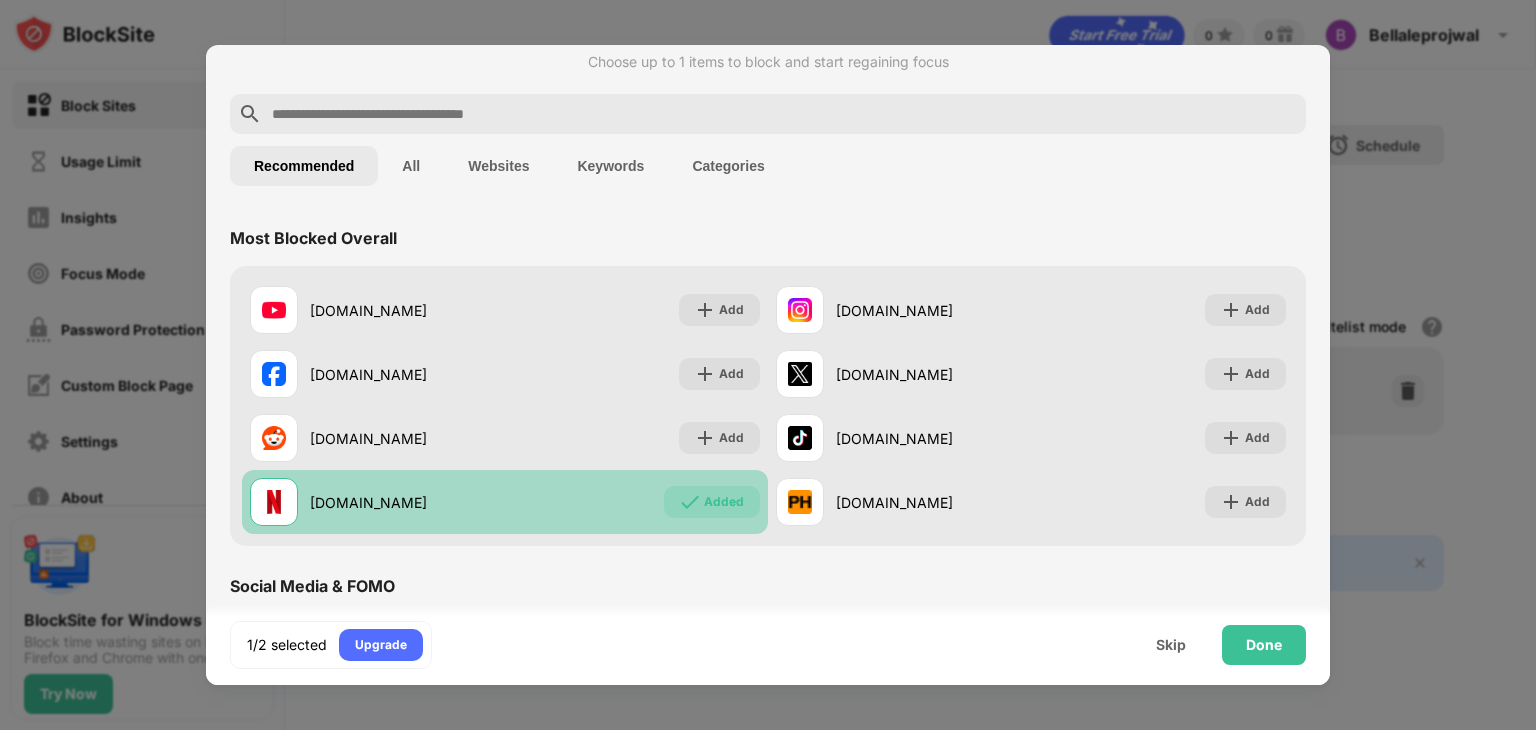 click on "Added" at bounding box center [724, 502] 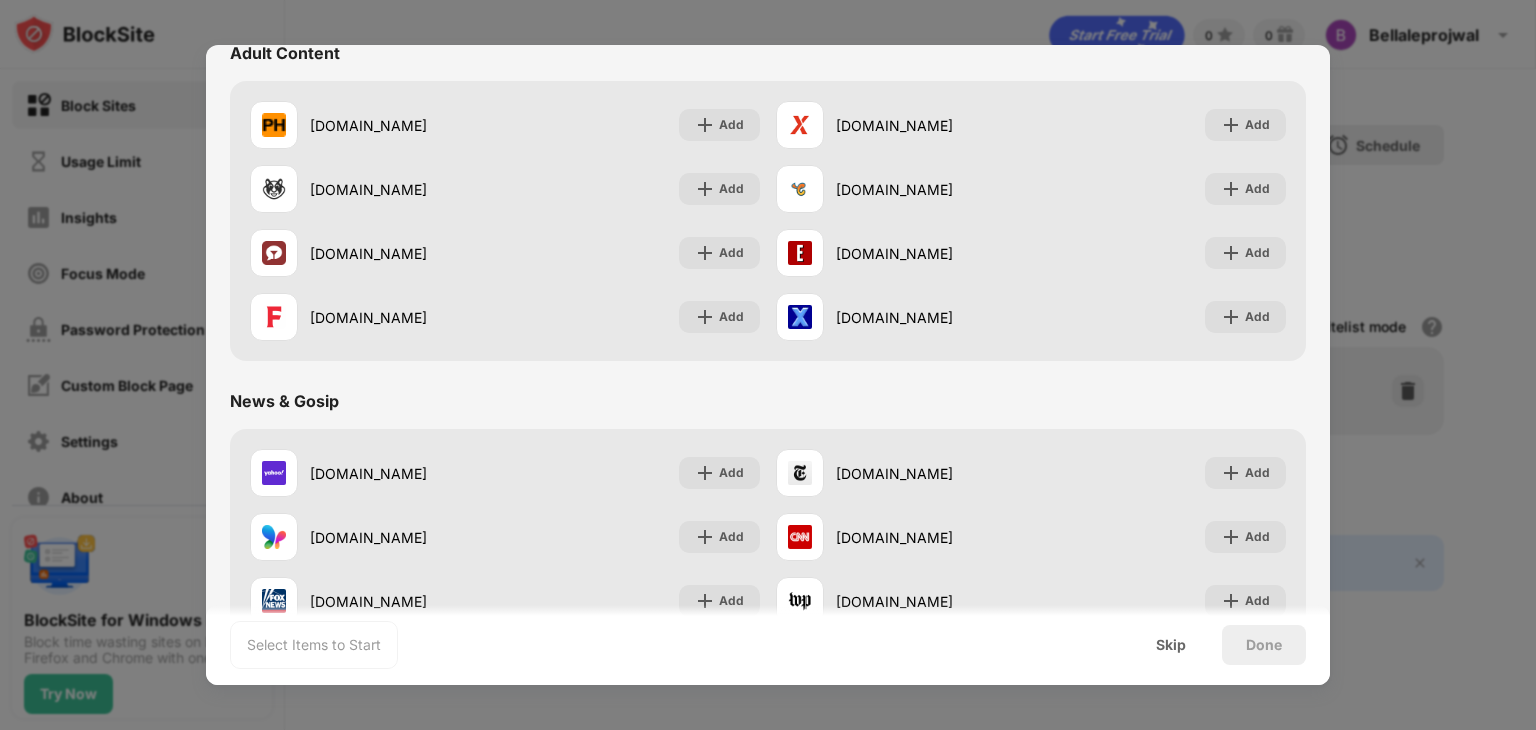 scroll, scrollTop: 921, scrollLeft: 0, axis: vertical 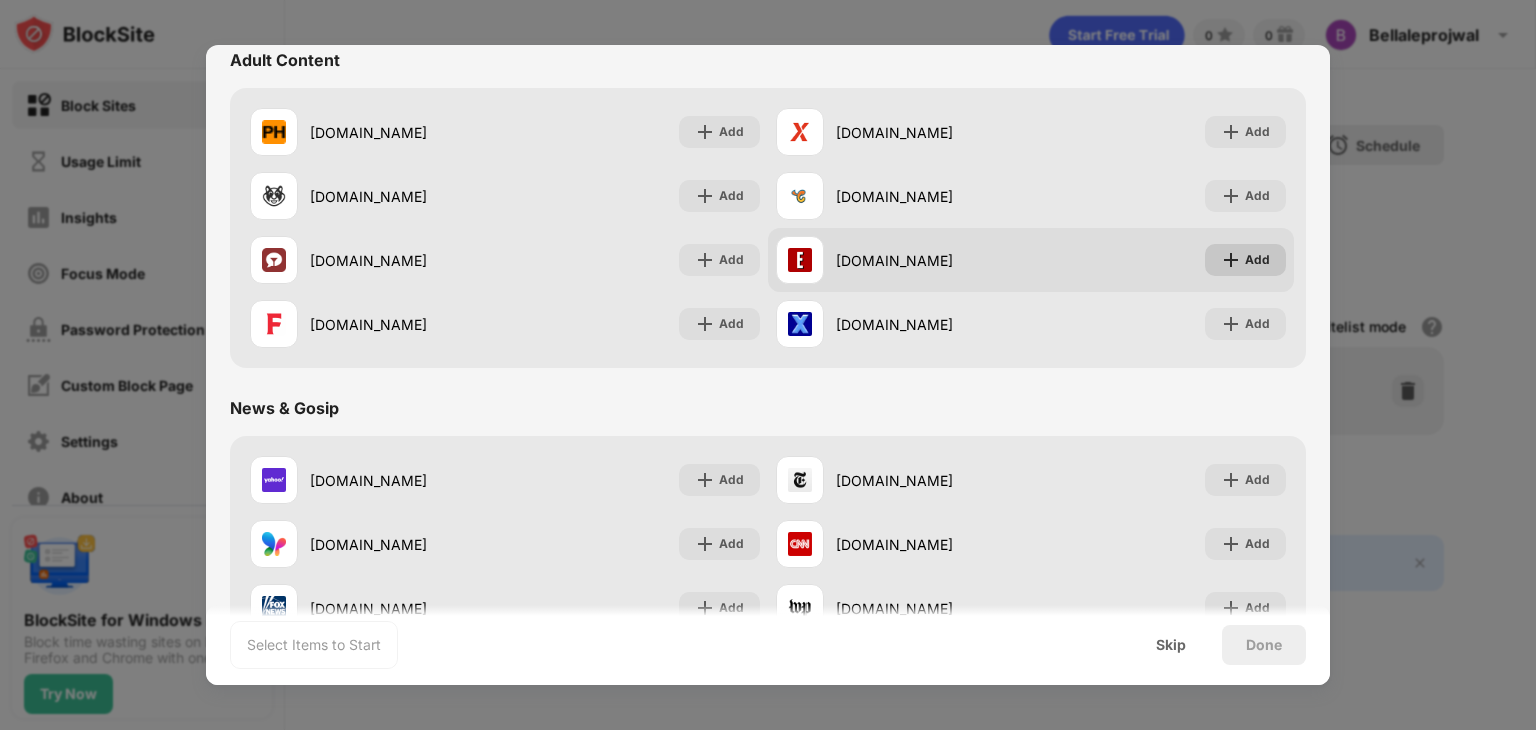 click on "Add" at bounding box center [1245, 260] 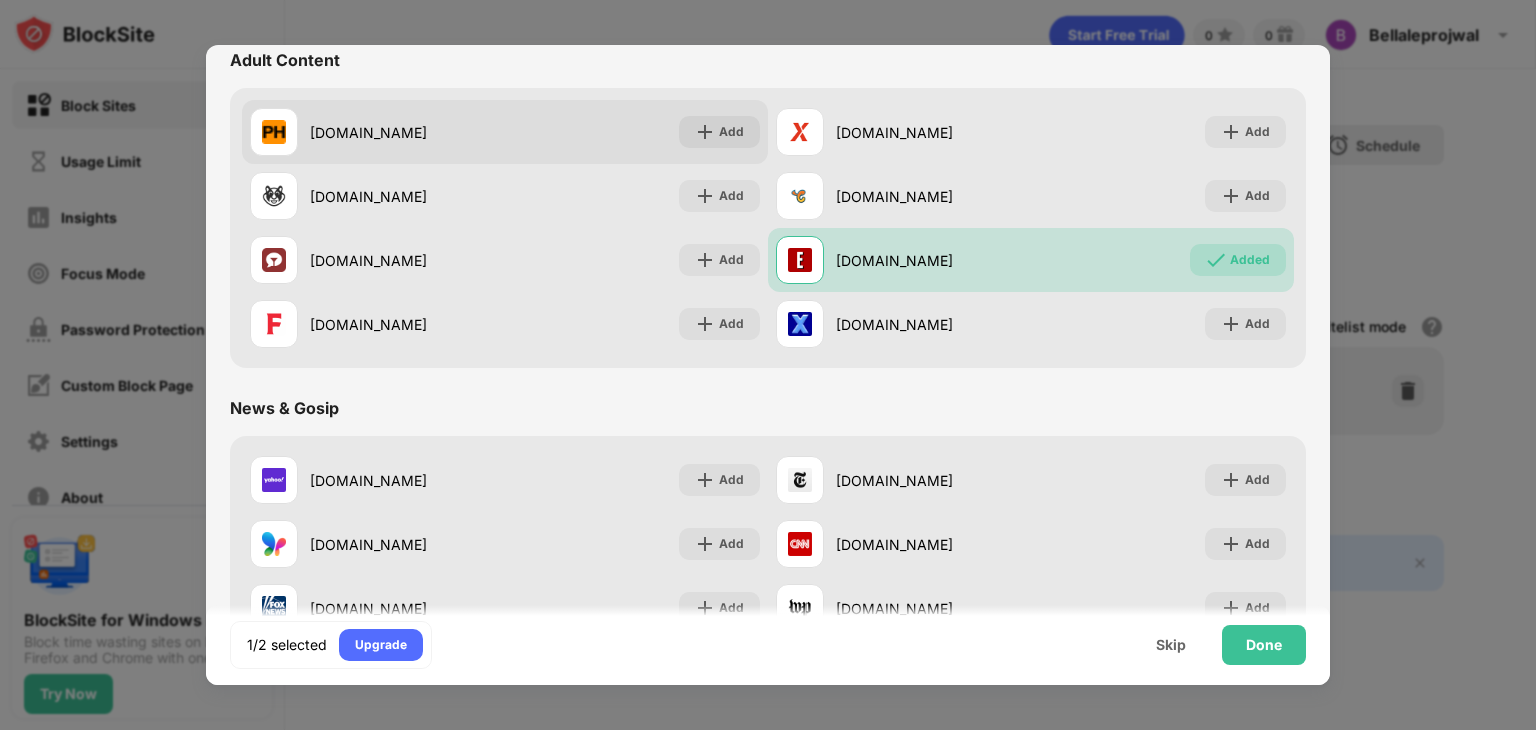 click on "[DOMAIN_NAME] Add" at bounding box center [505, 132] 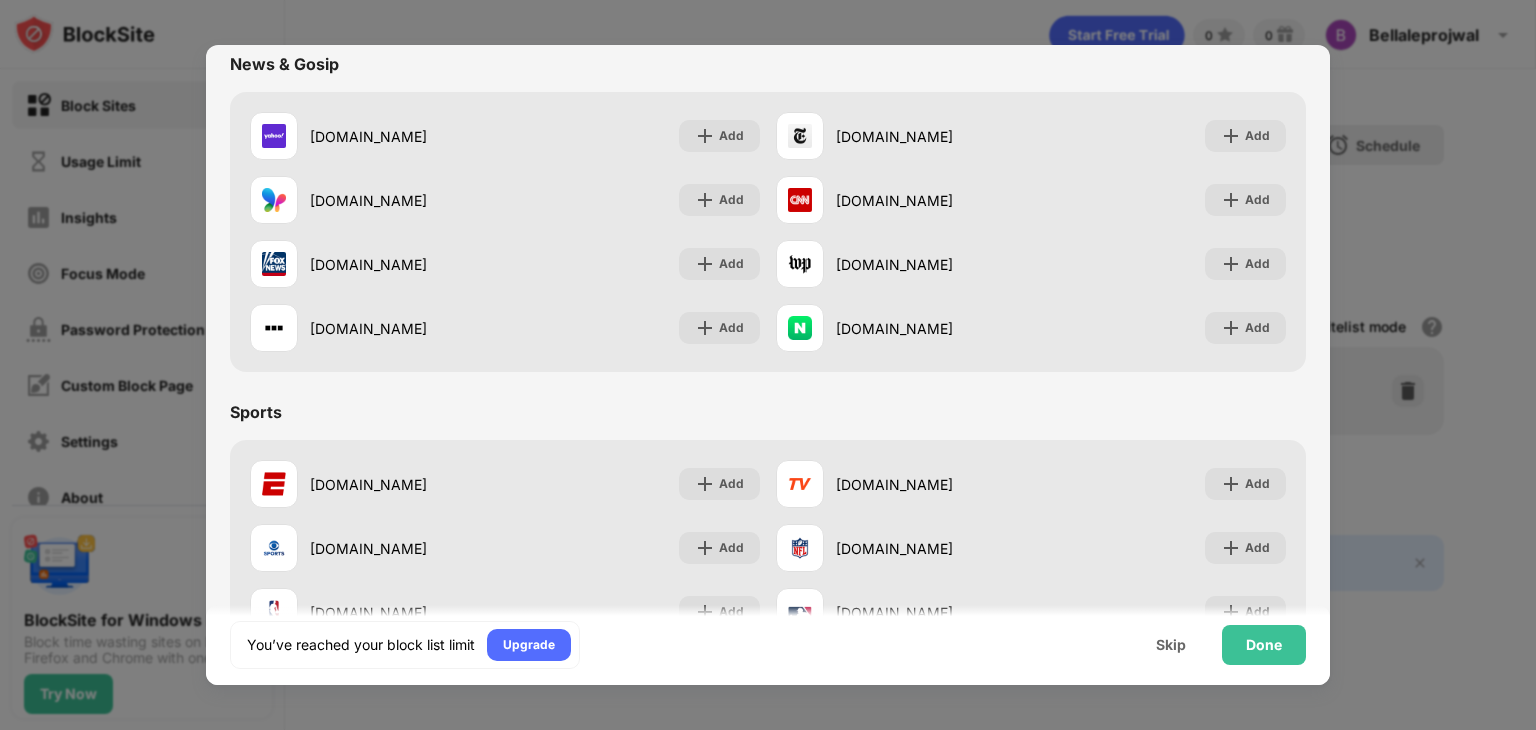 scroll, scrollTop: 1268, scrollLeft: 0, axis: vertical 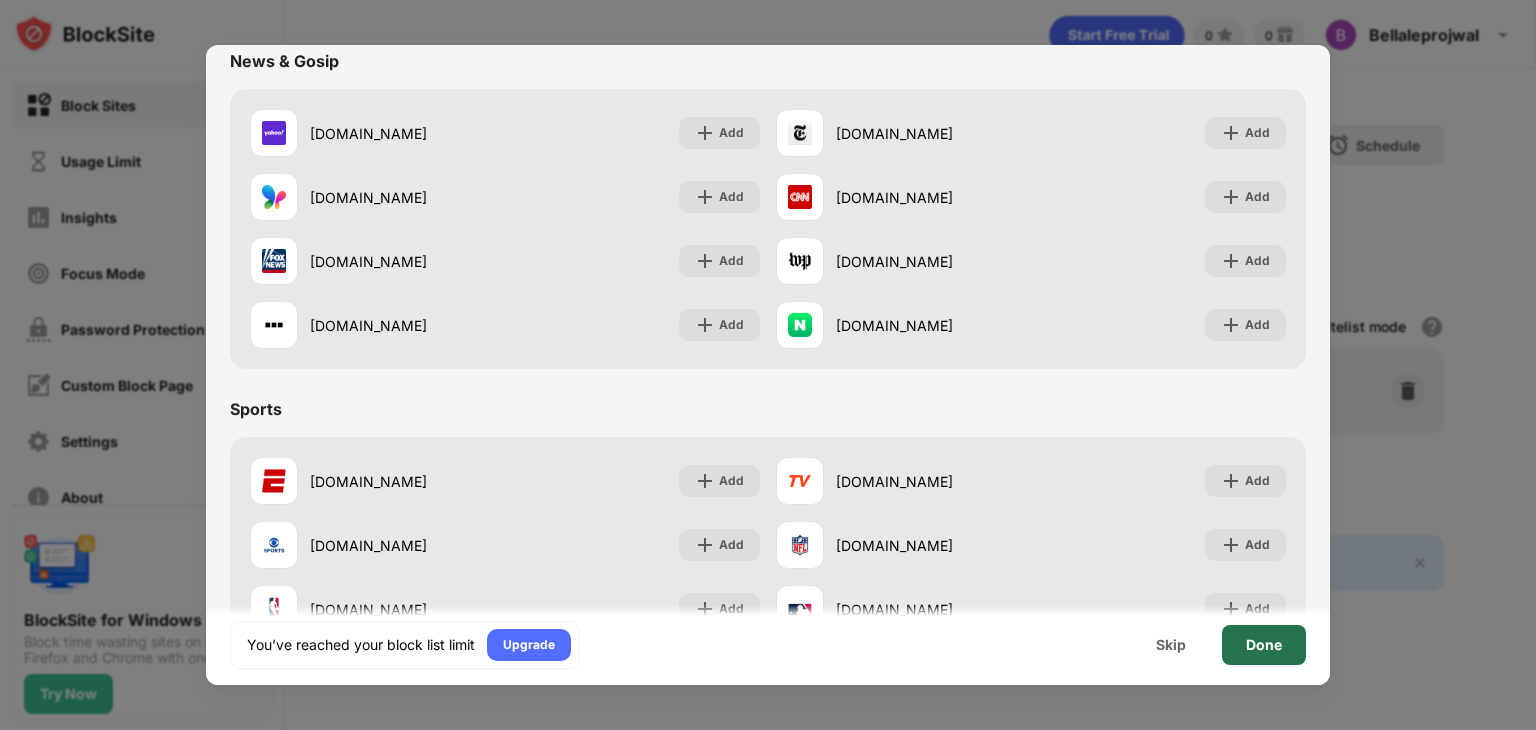 click on "Done" at bounding box center [1264, 645] 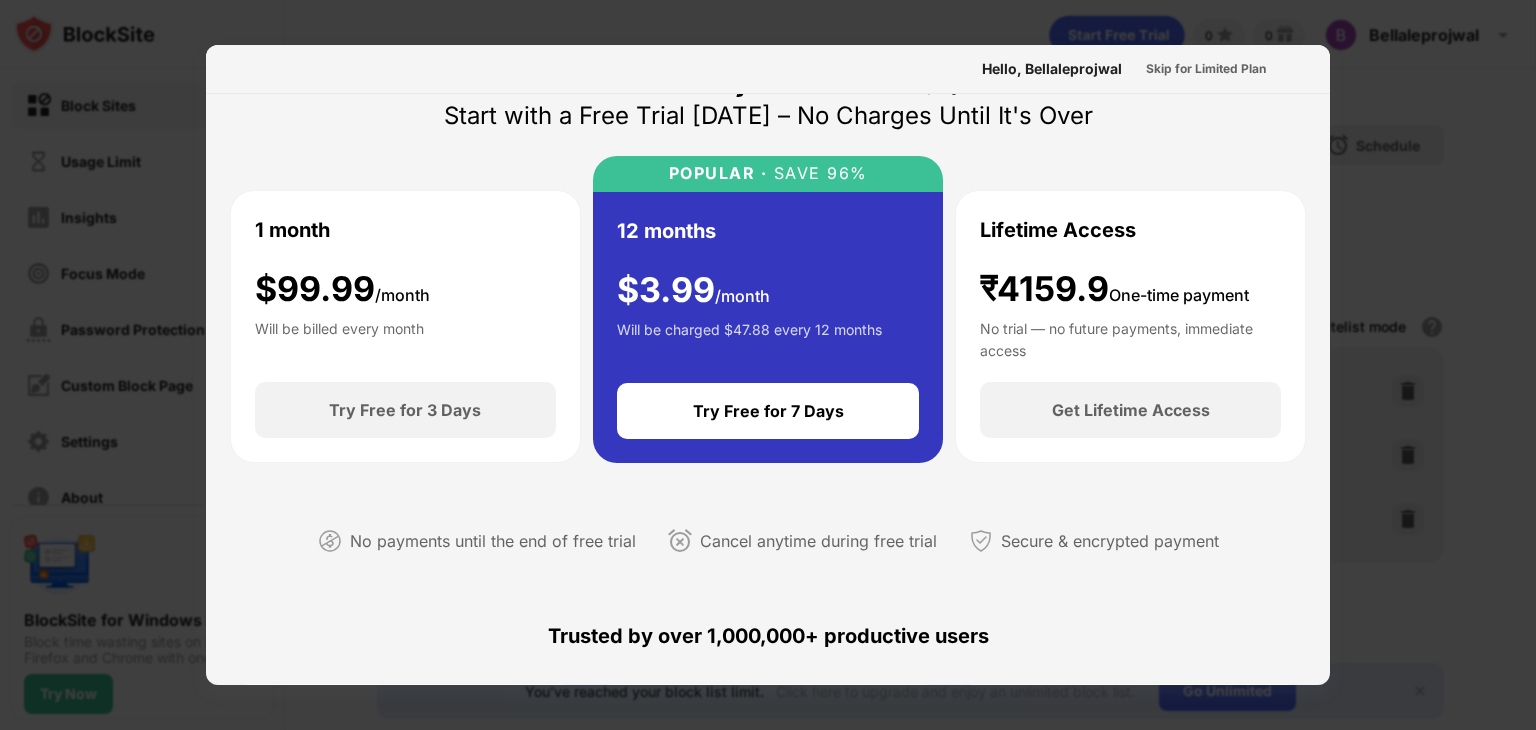 scroll, scrollTop: 651, scrollLeft: 0, axis: vertical 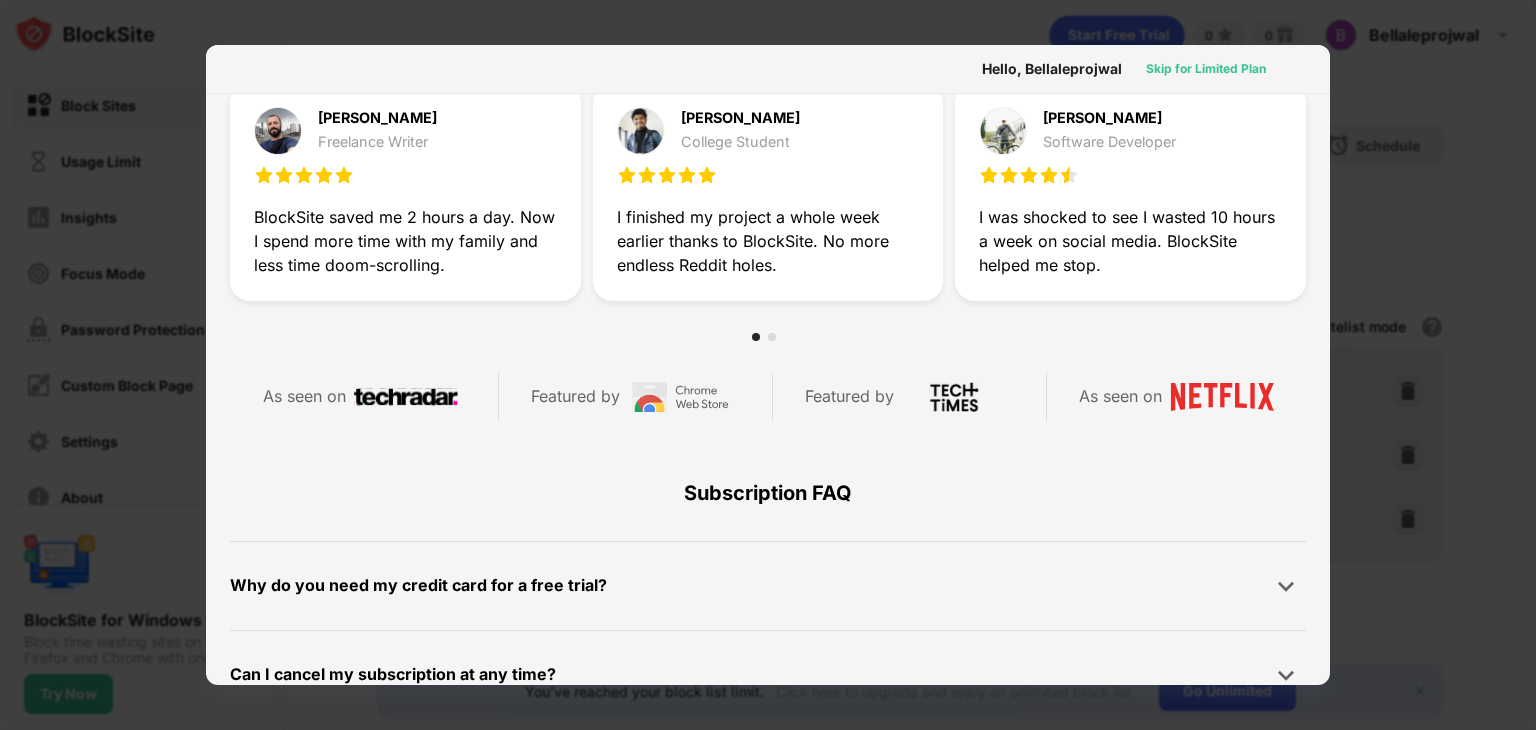 click on "Skip for Limited Plan" at bounding box center (1206, 69) 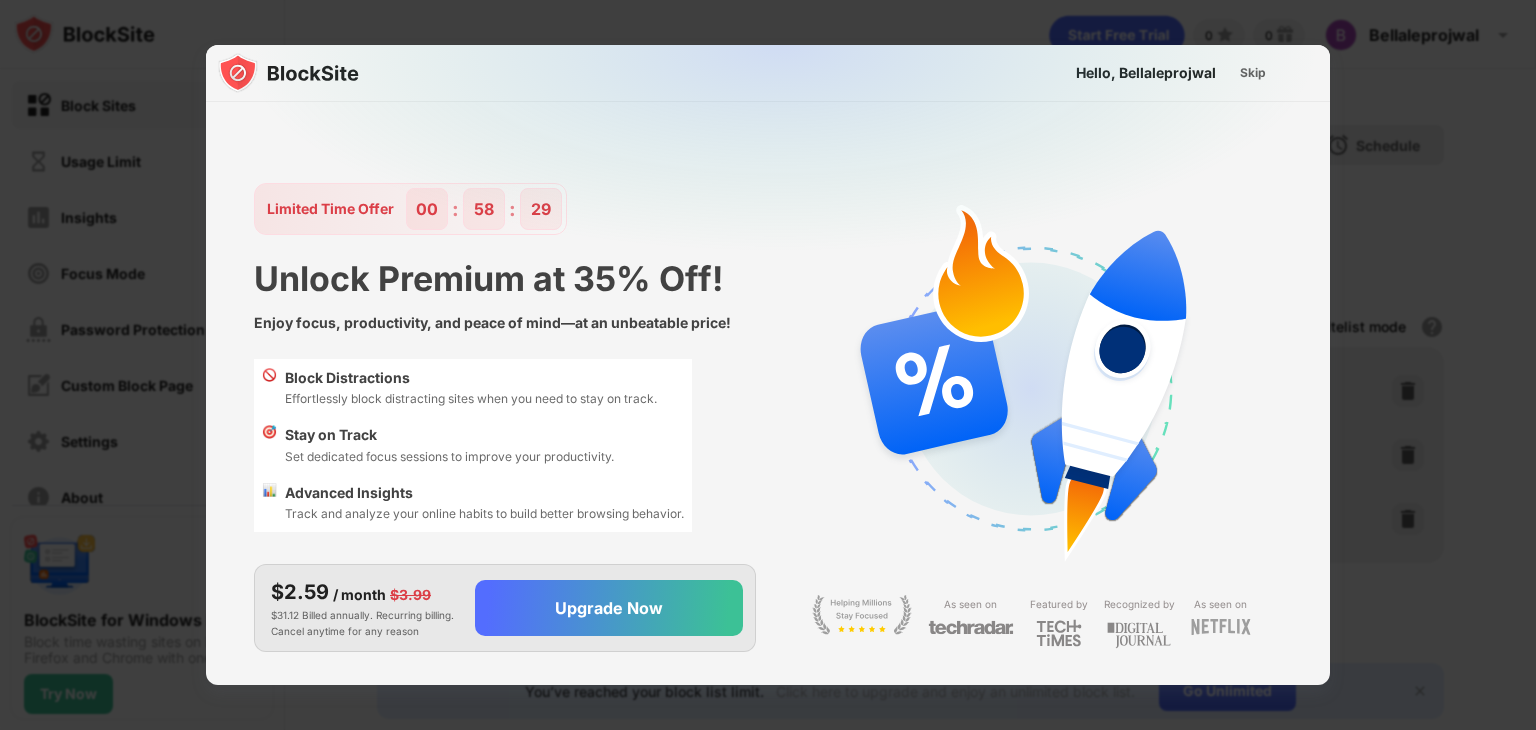scroll, scrollTop: 0, scrollLeft: 0, axis: both 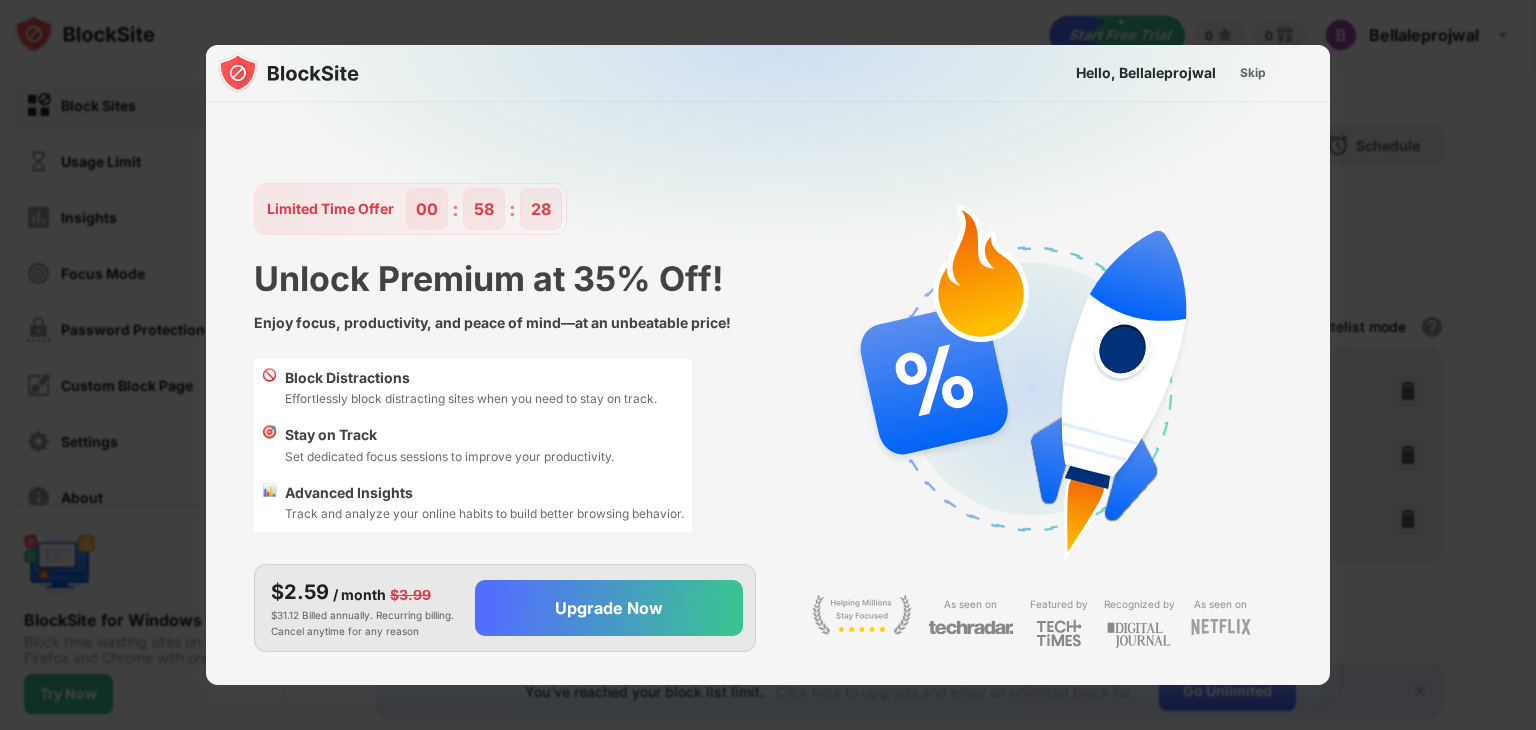 click on "Skip" at bounding box center (1253, 73) 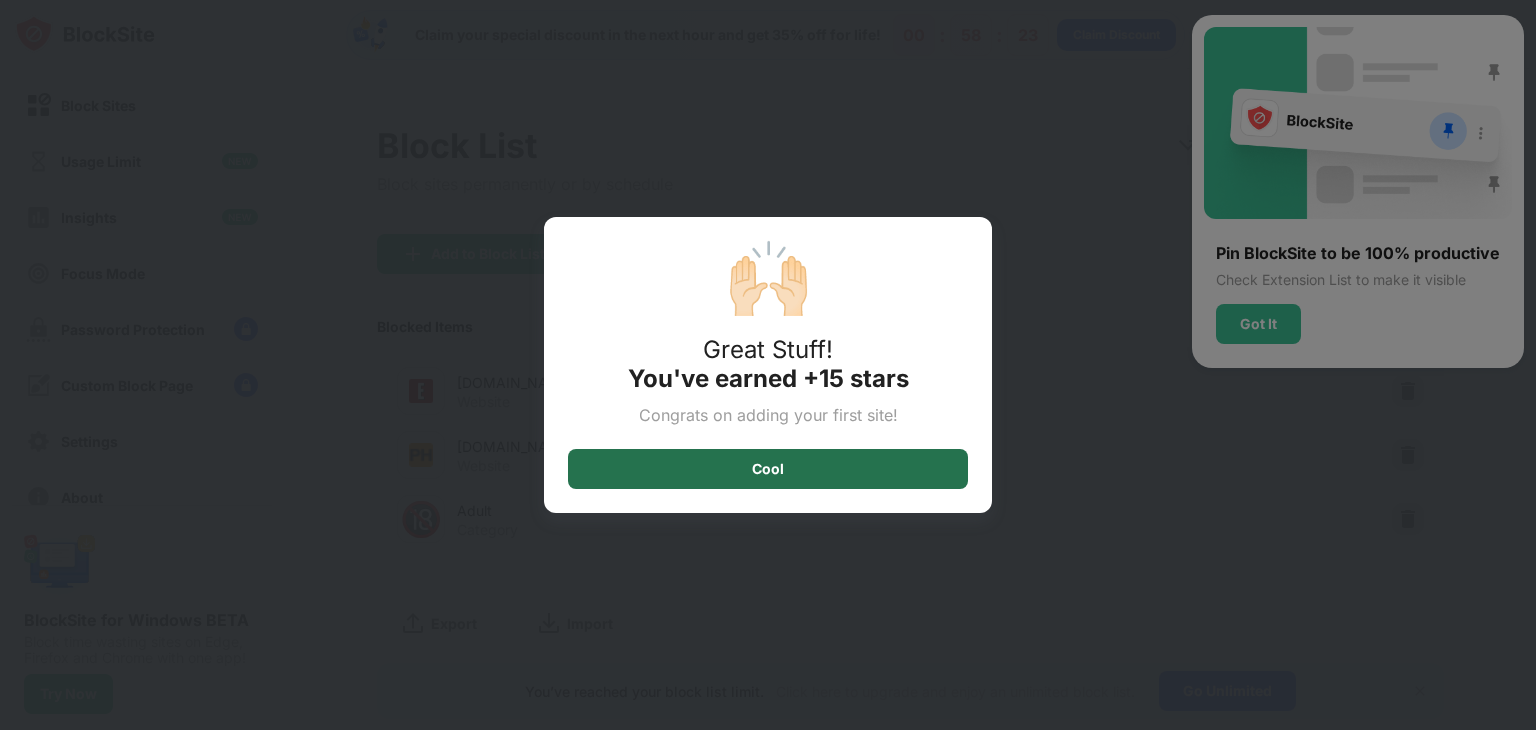 click on "Cool" at bounding box center (768, 469) 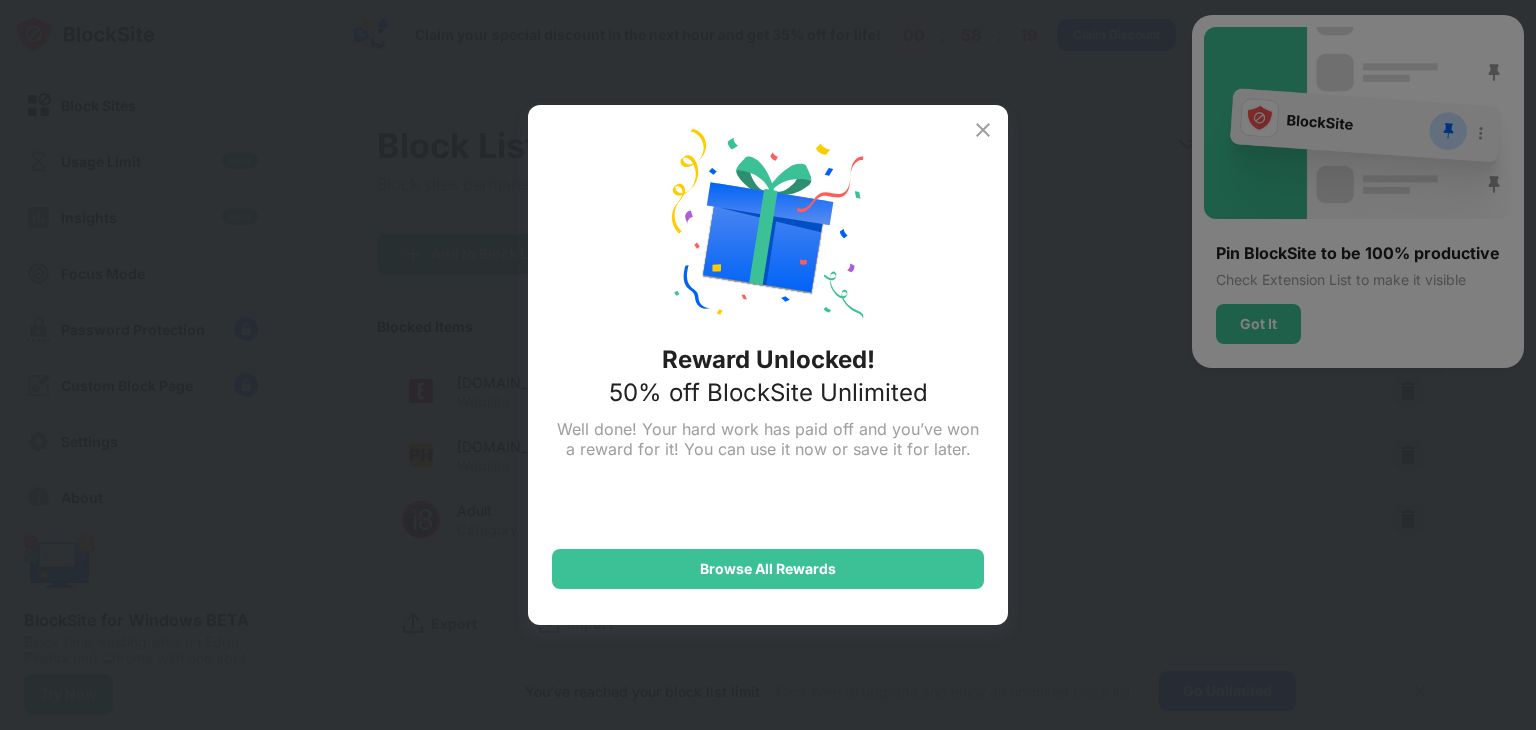 click at bounding box center [983, 130] 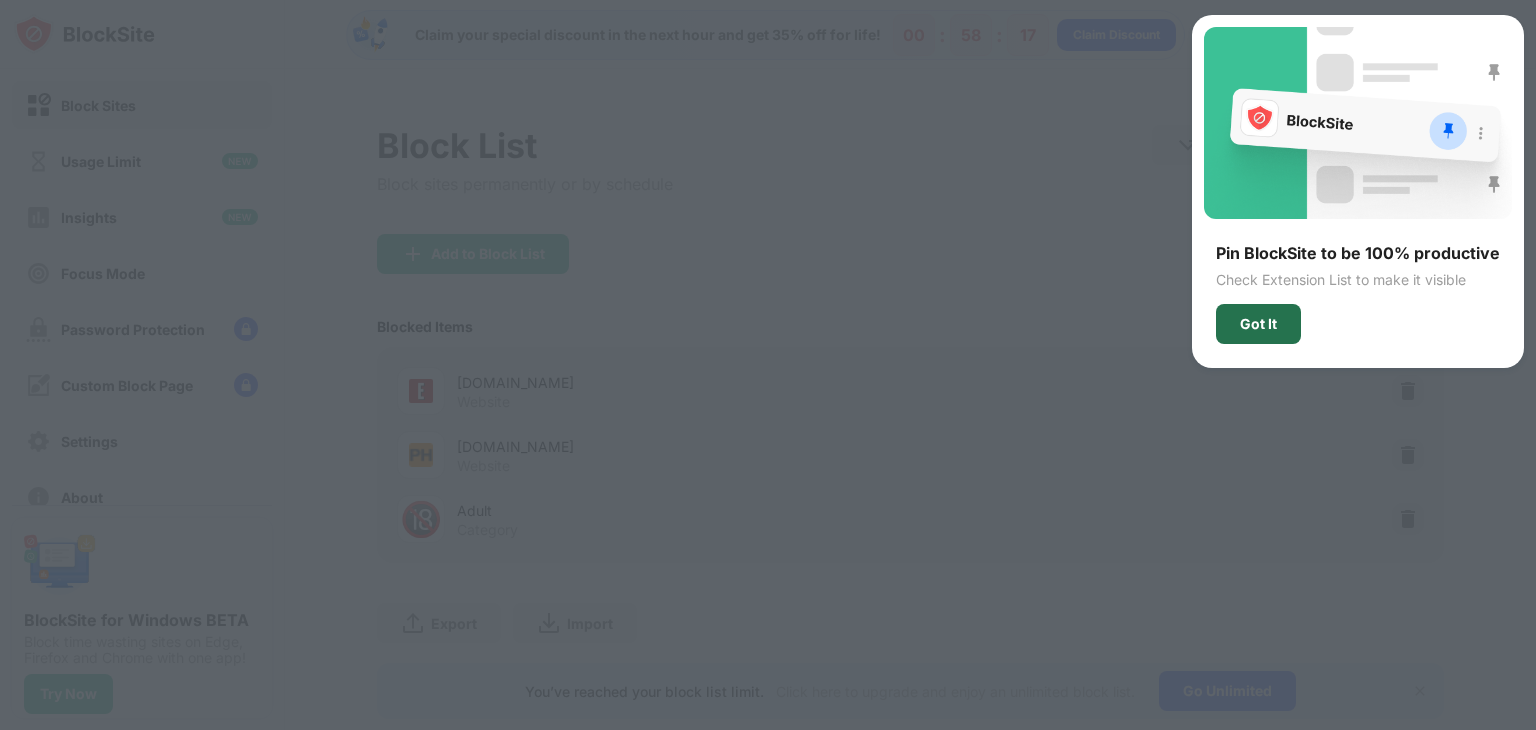 click on "Got It" at bounding box center (1258, 324) 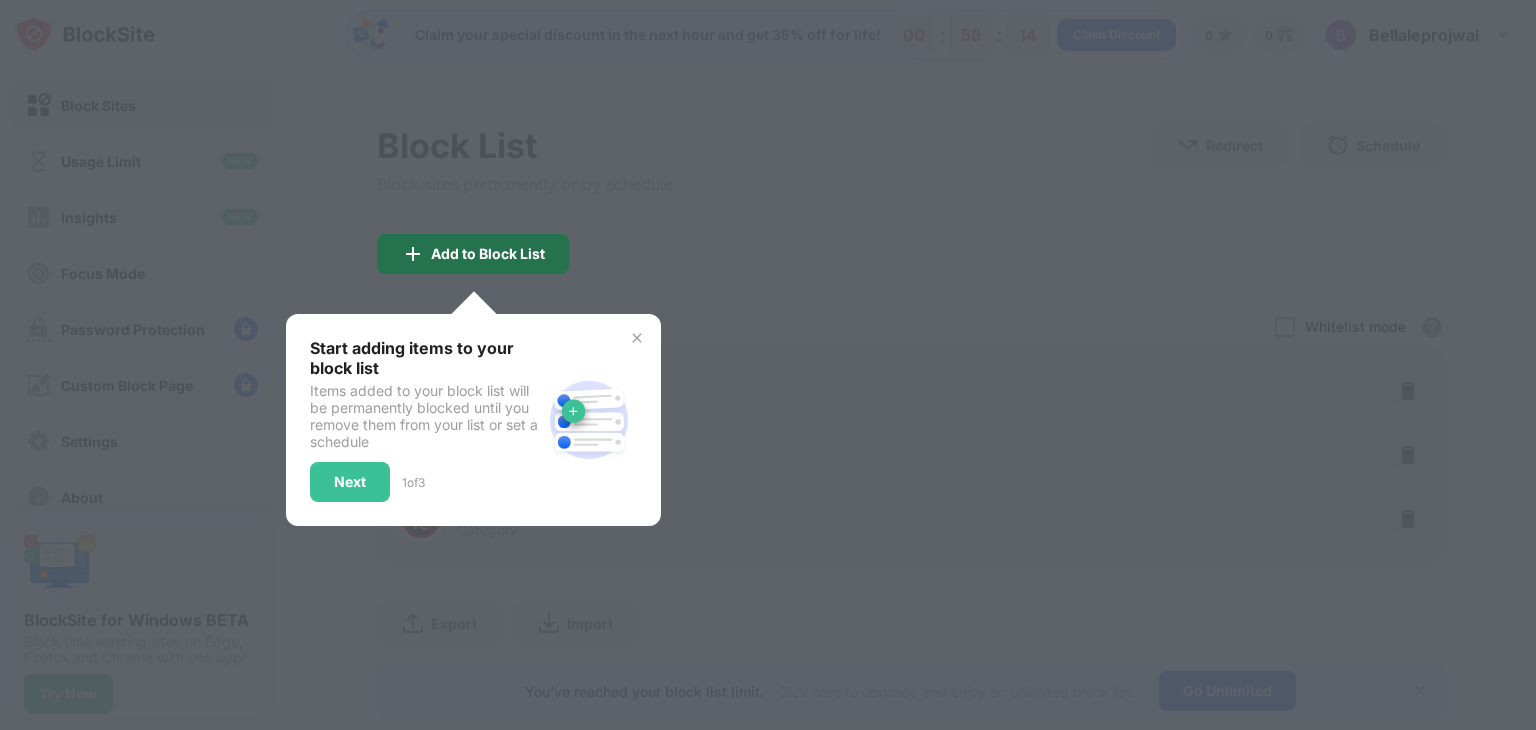 click on "Add to Block List" at bounding box center [473, 254] 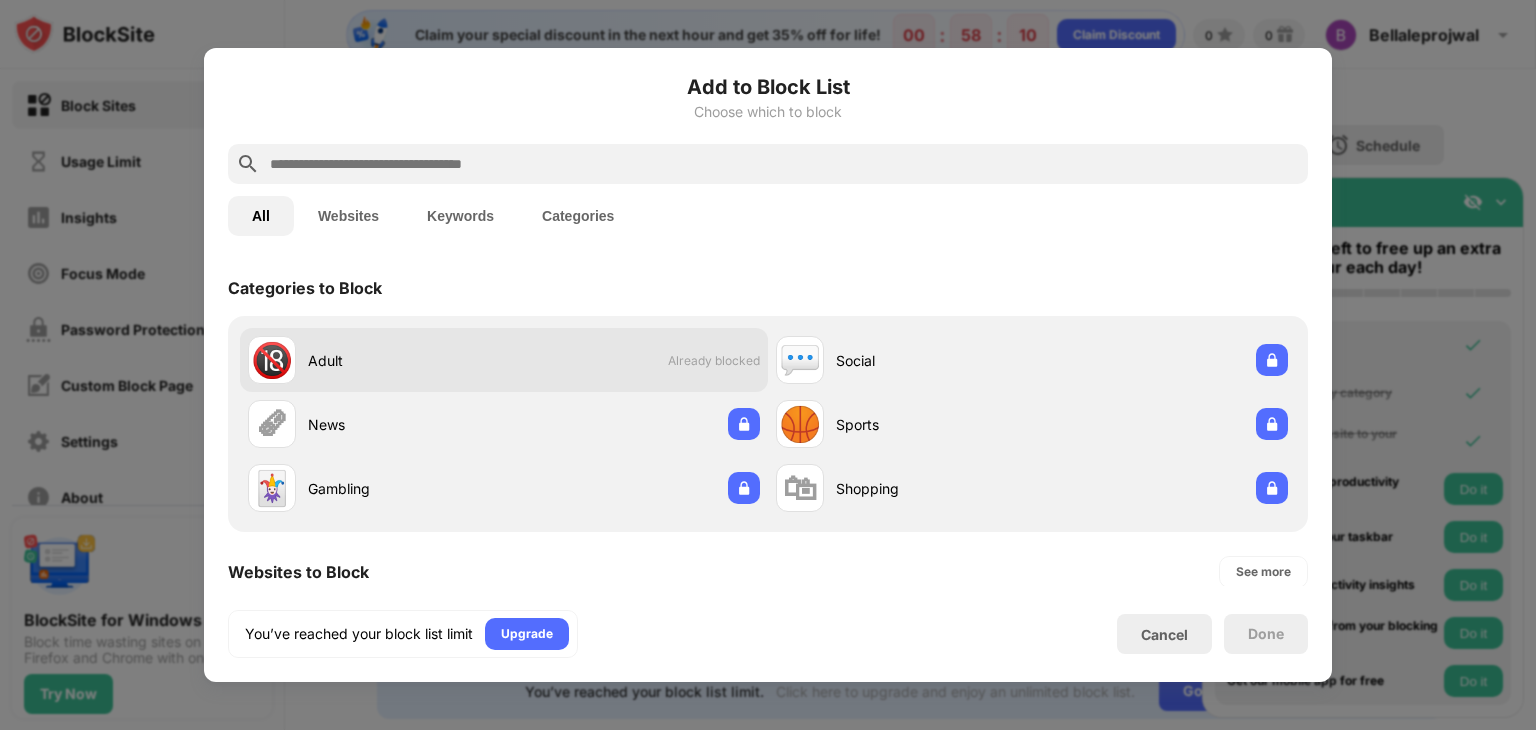 click on "🔞 Adult Already blocked" at bounding box center [504, 360] 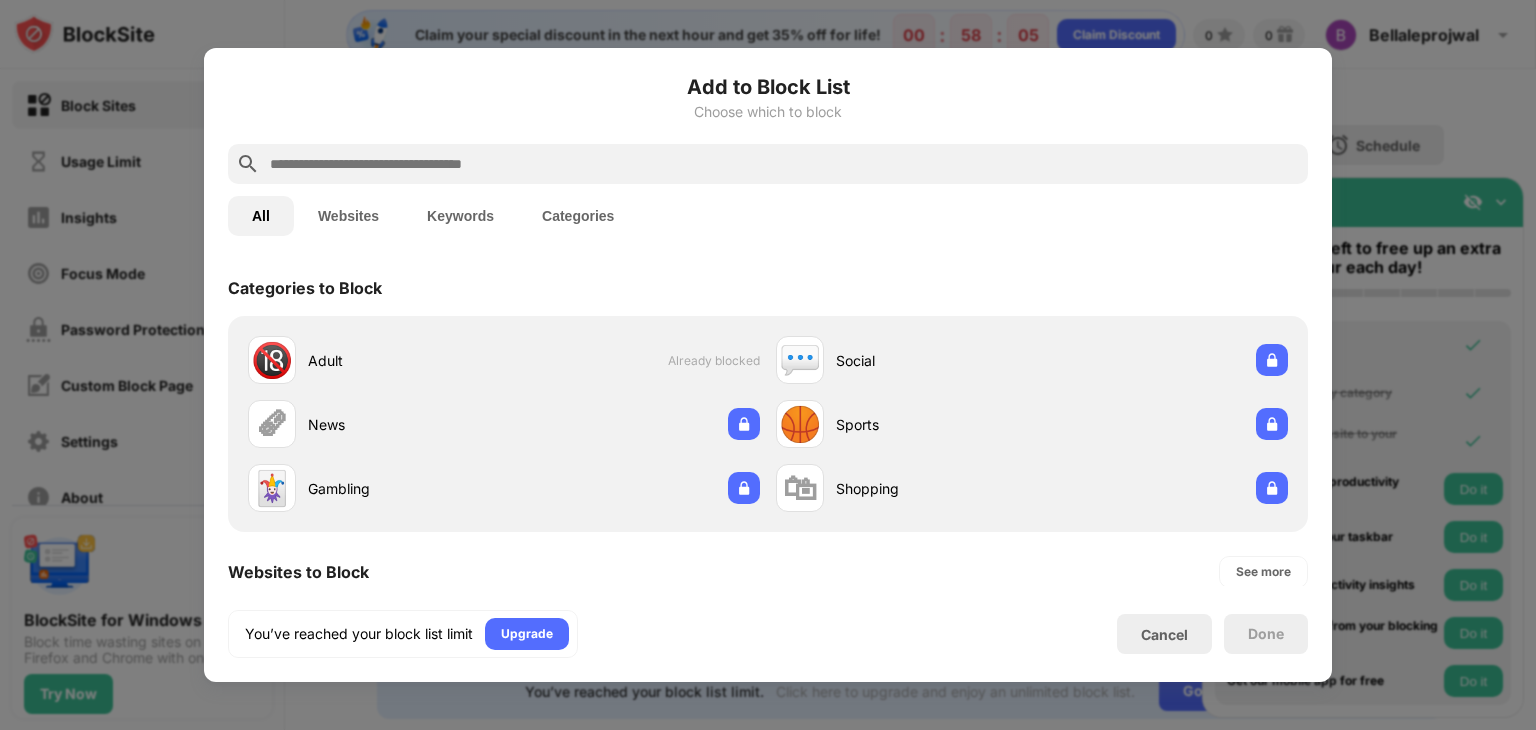 click on "Add to Block List" at bounding box center (768, 87) 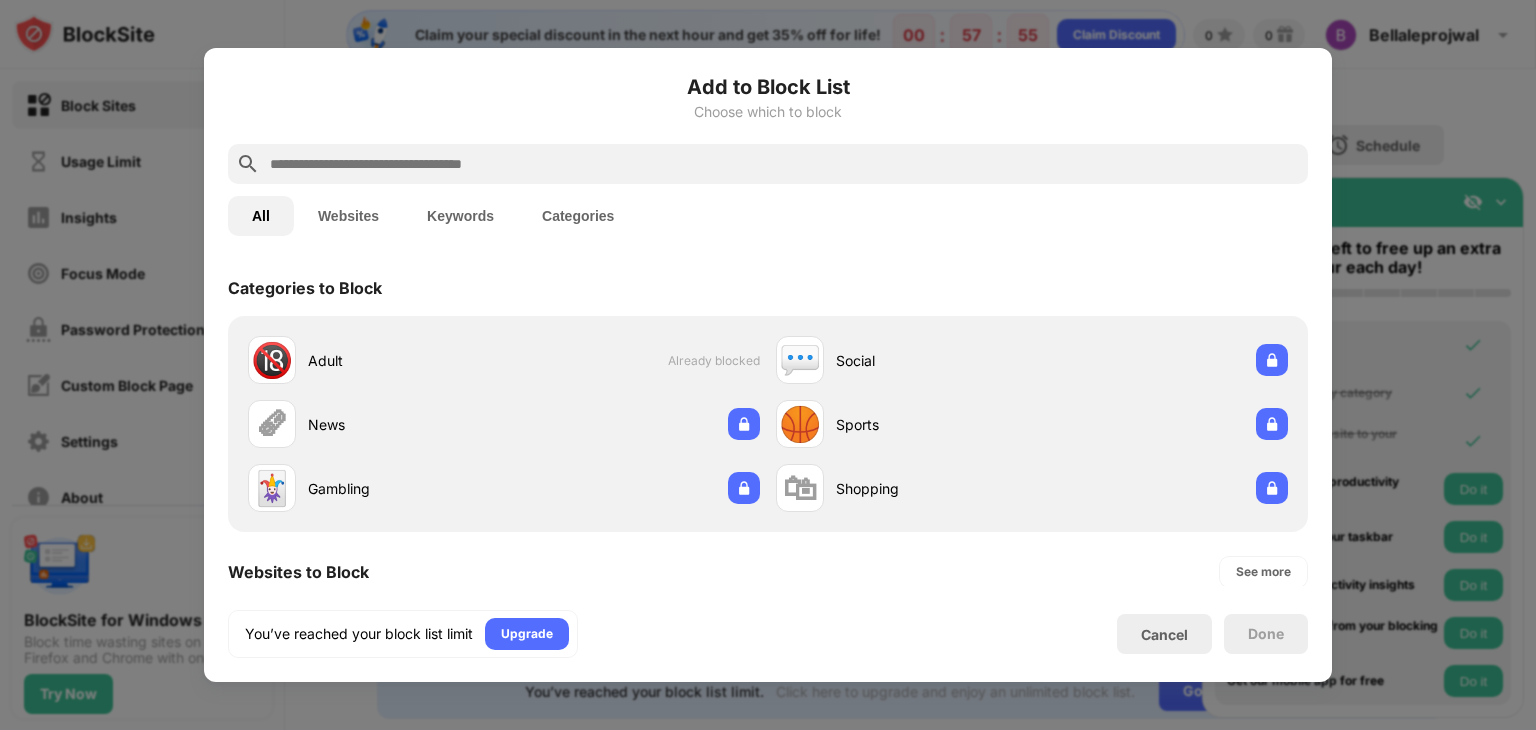 click on "Websites" at bounding box center [348, 216] 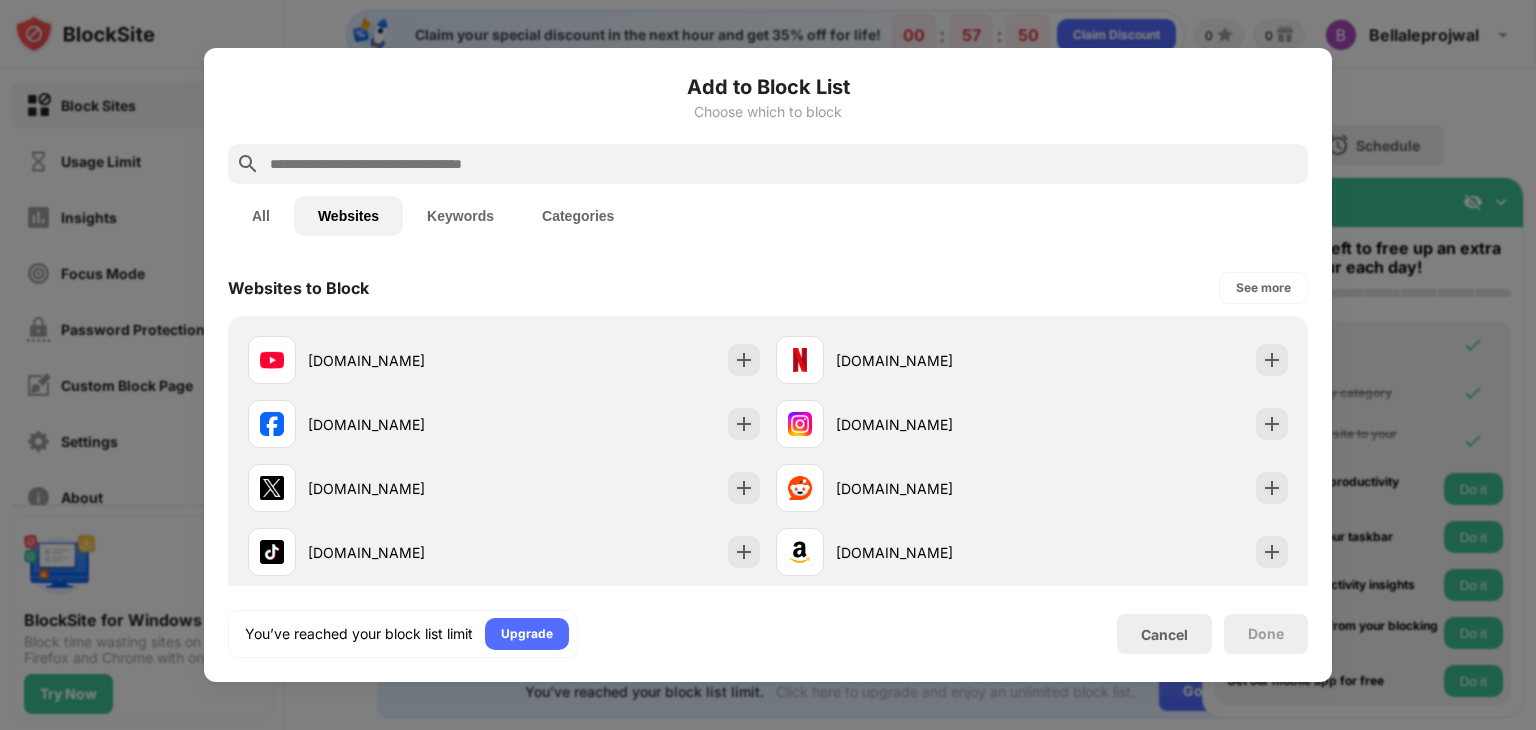 type 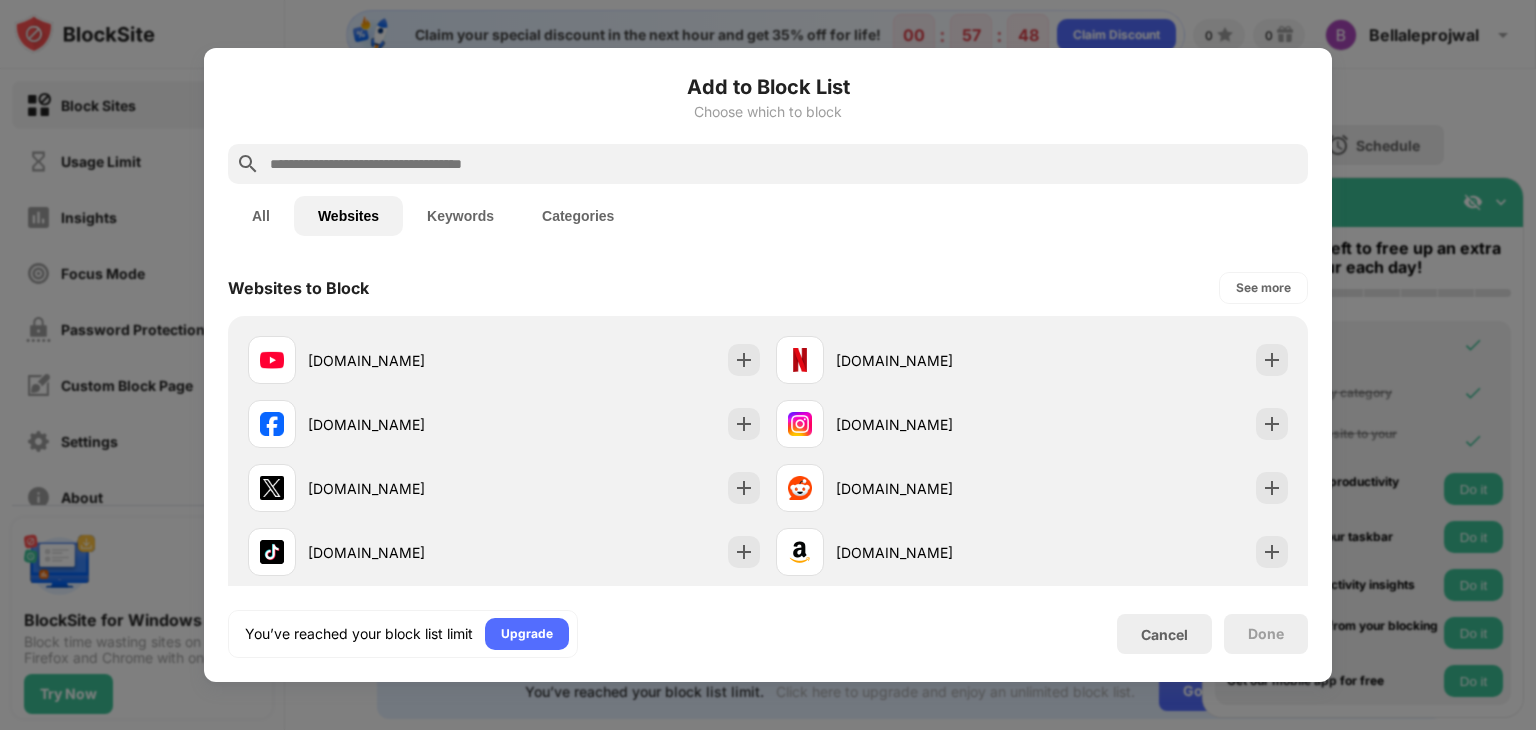 click on "Keywords" at bounding box center [460, 216] 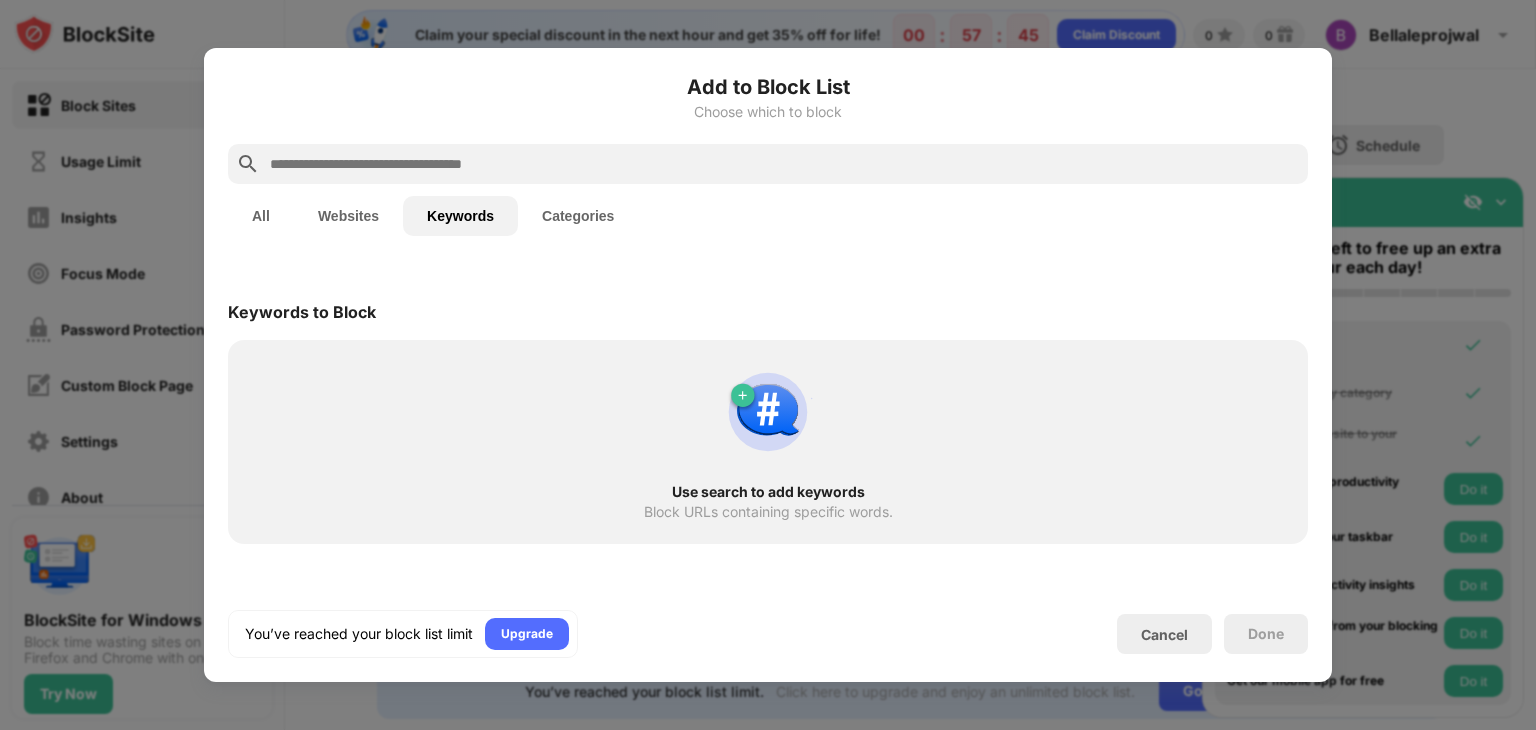 click on "Use search to add keywords Block URLs containing specific words." at bounding box center [768, 442] 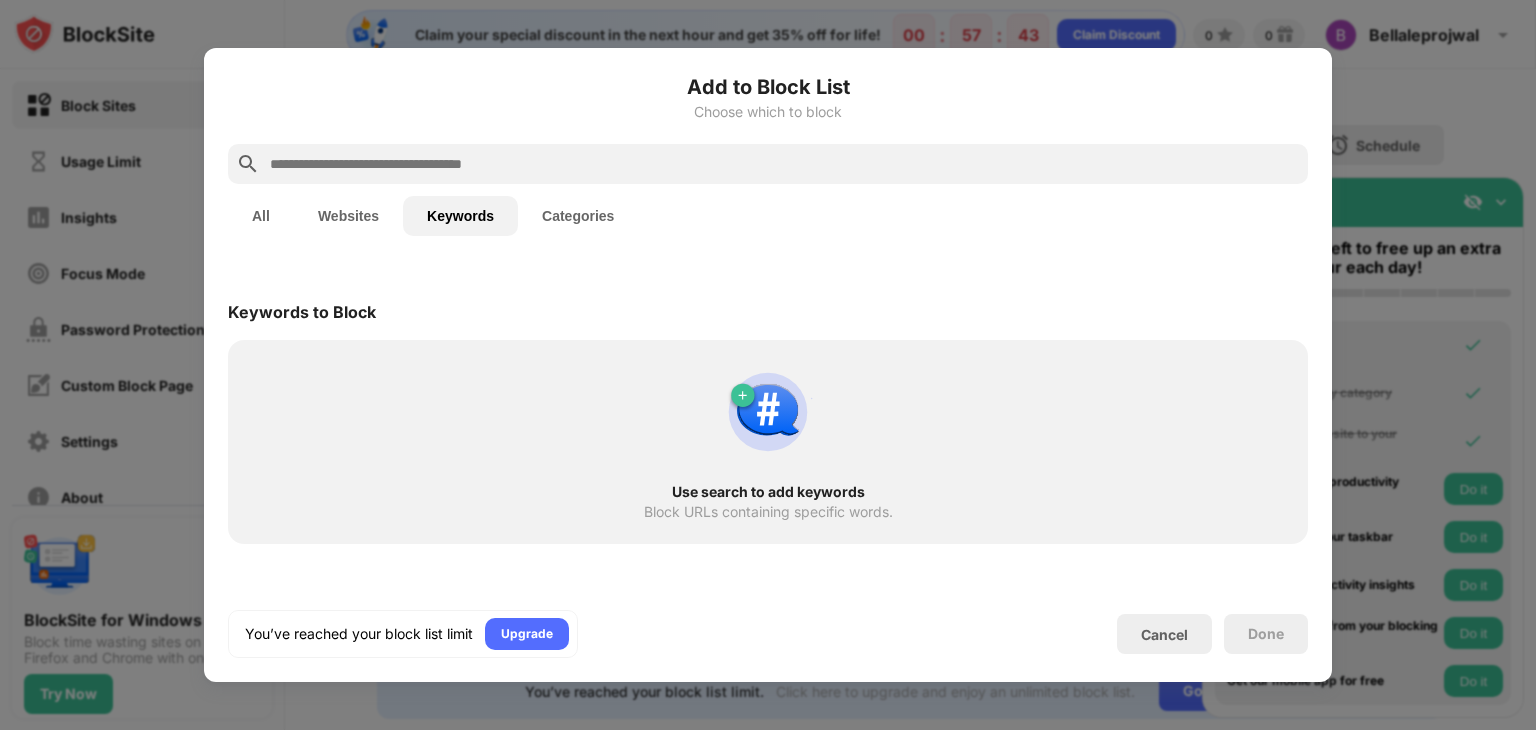 click on "Use search to add keywords Block URLs containing specific words." at bounding box center [768, 442] 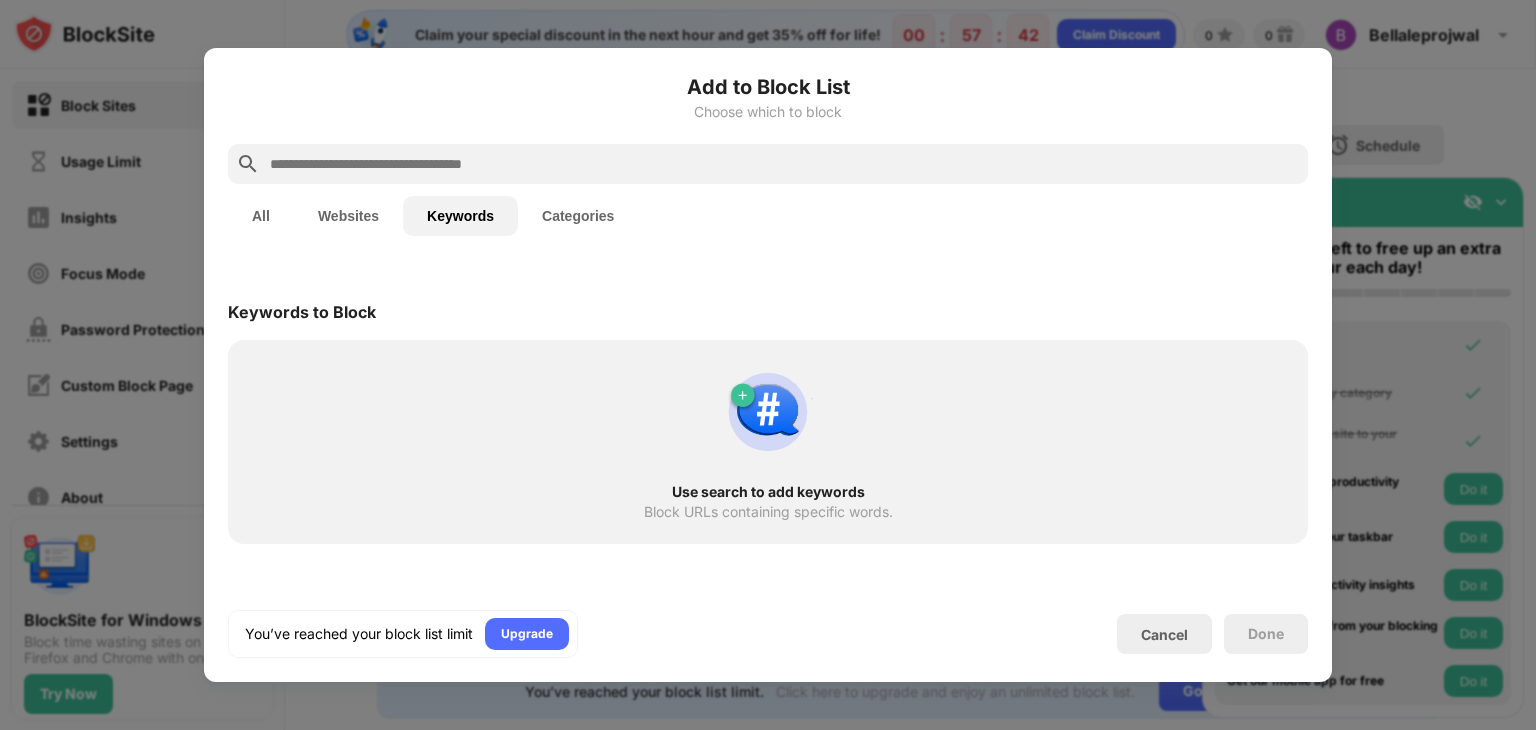 click at bounding box center [768, 412] 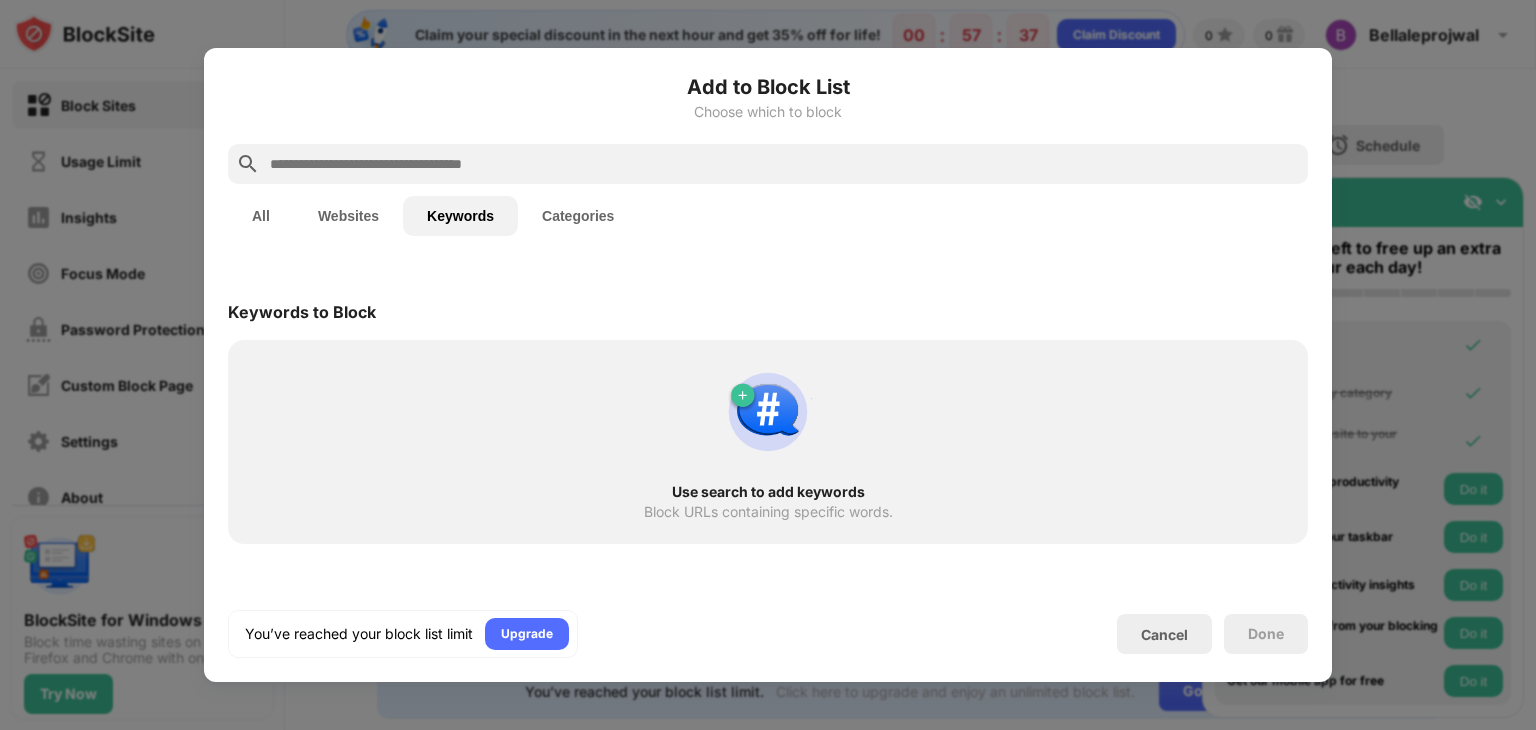 click at bounding box center [768, 365] 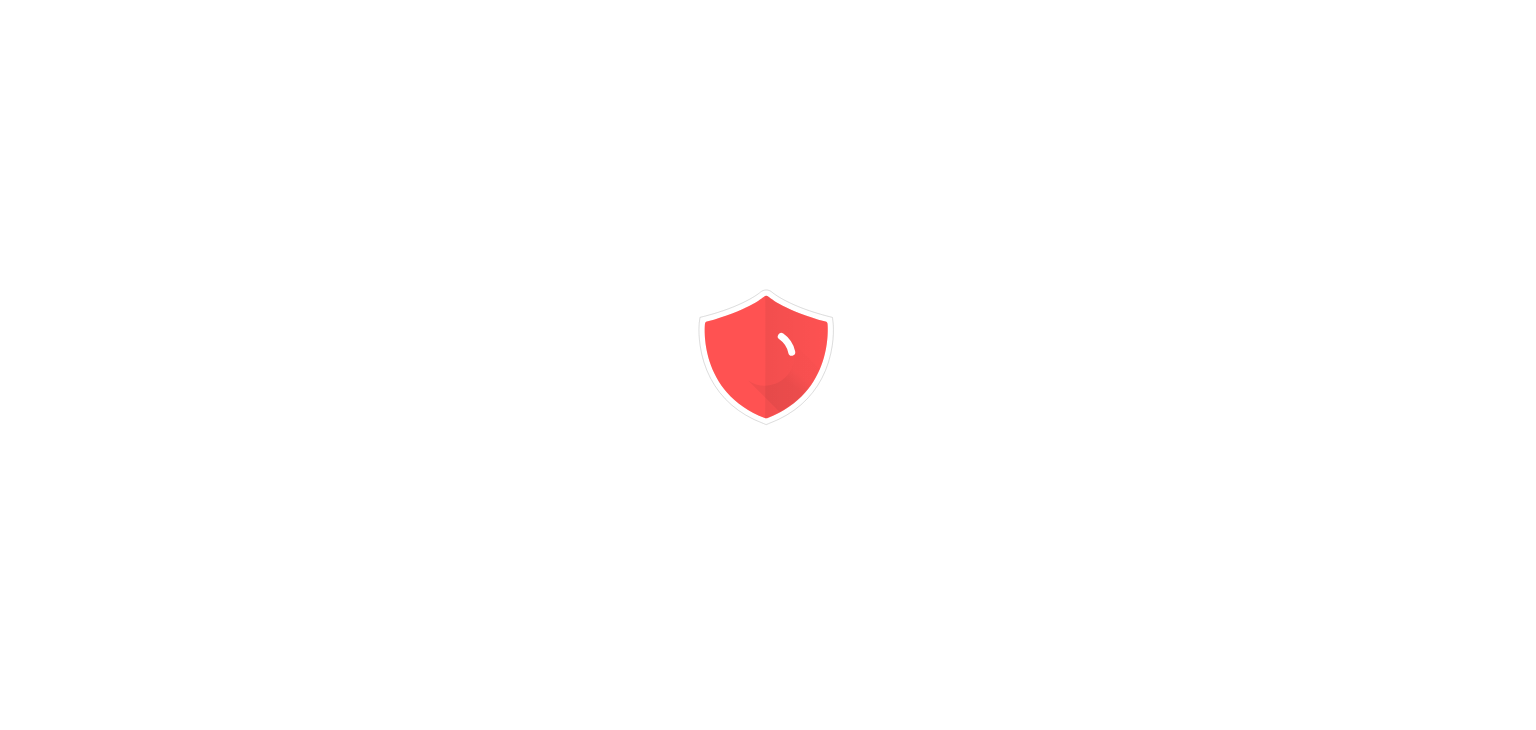 scroll, scrollTop: 0, scrollLeft: 0, axis: both 